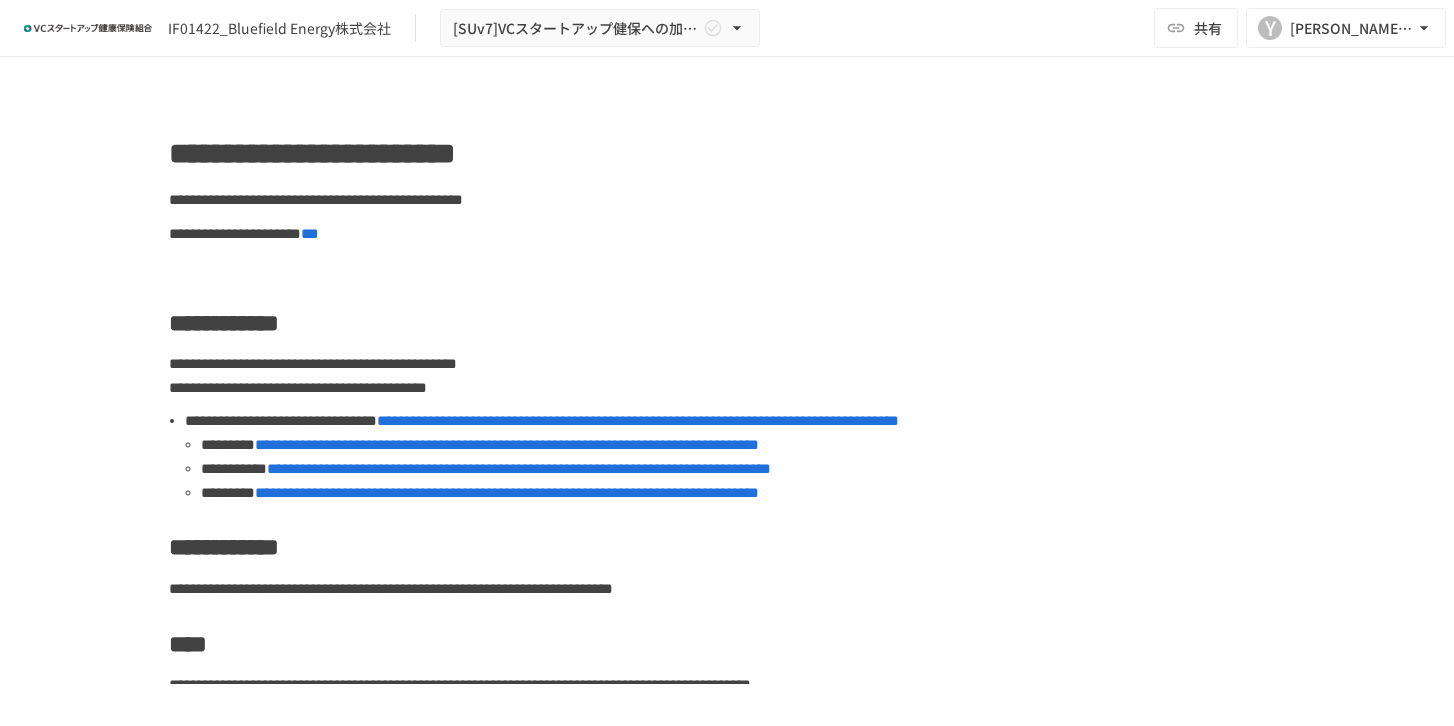 scroll, scrollTop: 0, scrollLeft: 0, axis: both 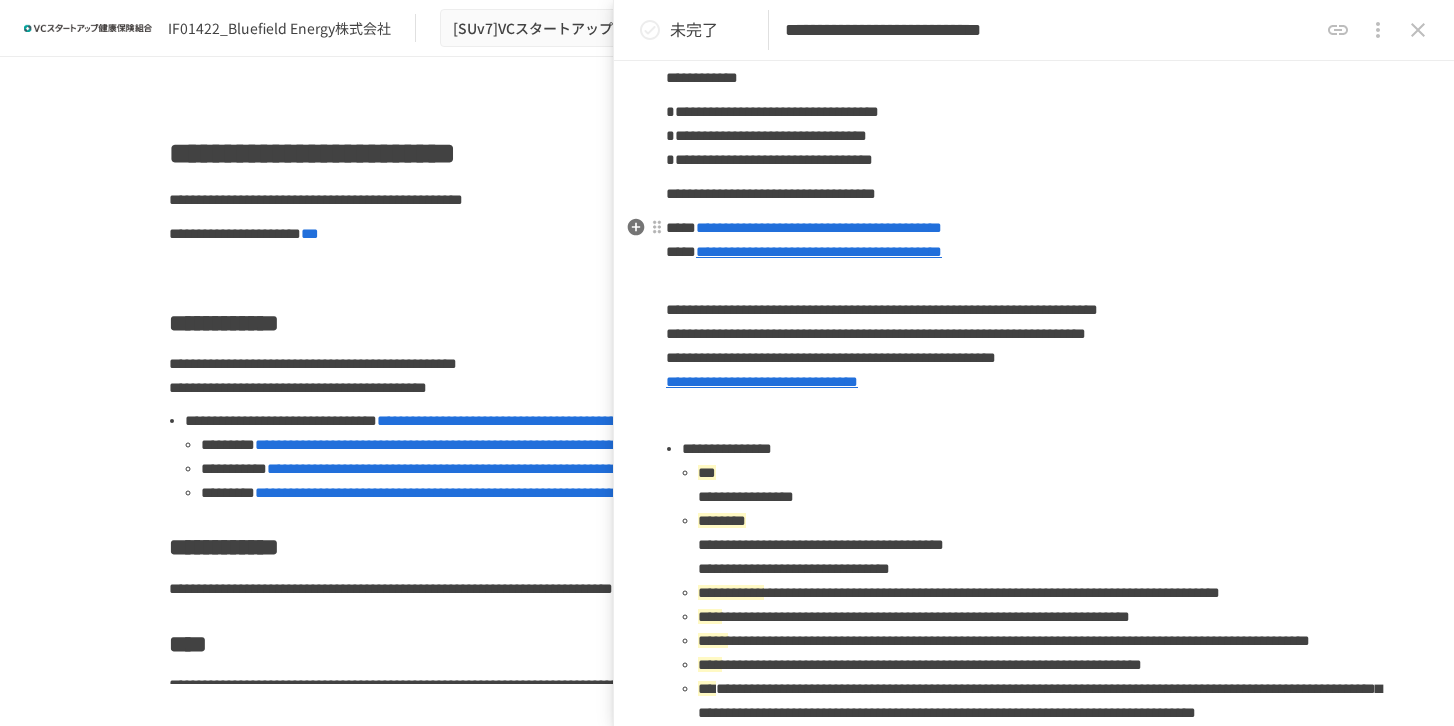 click on "**********" at bounding box center [819, 251] 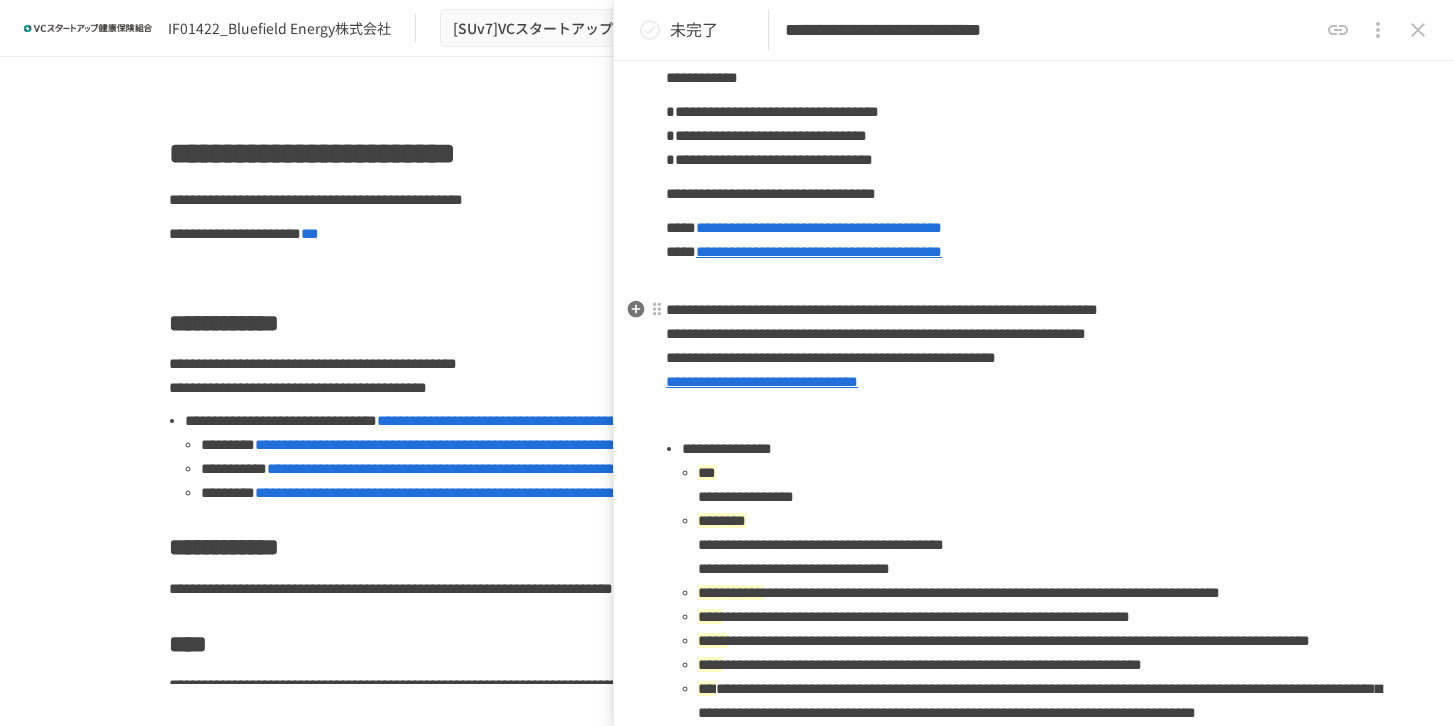 click on "**********" at bounding box center [876, 333] 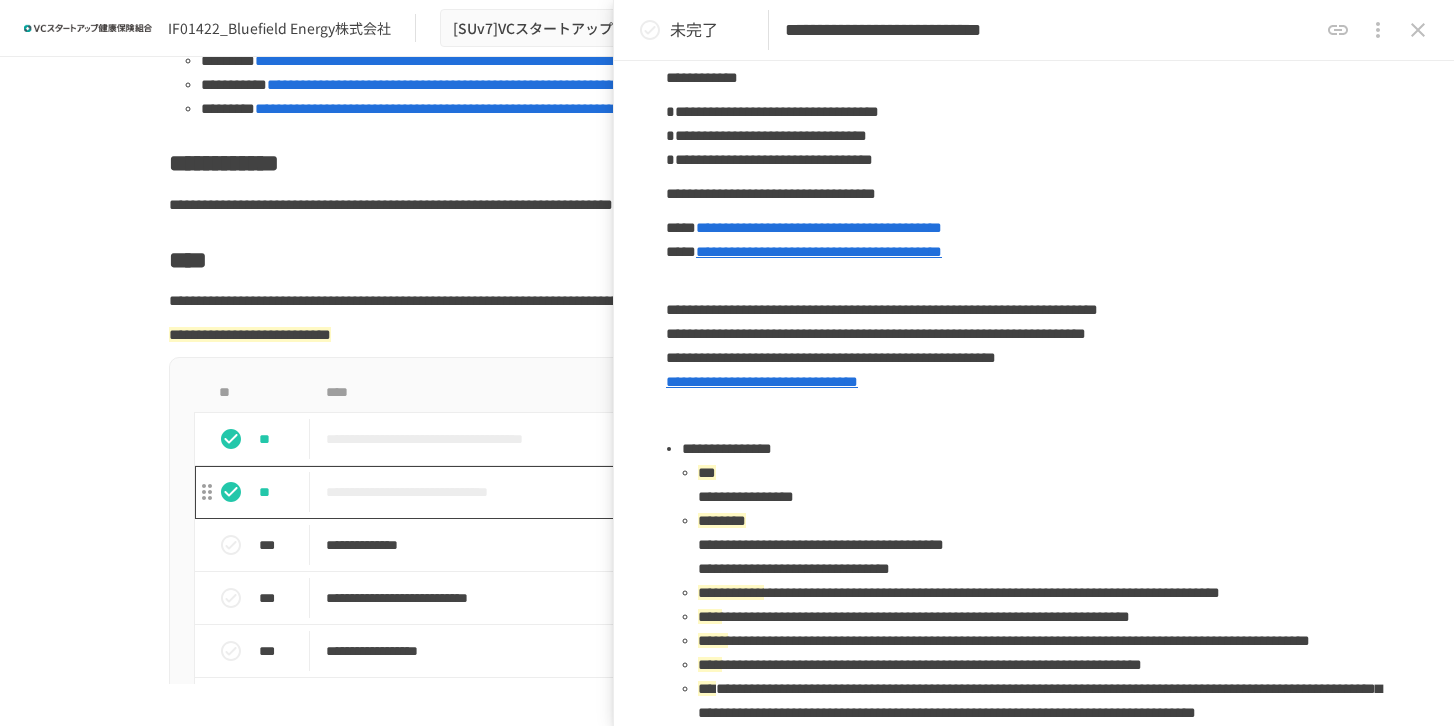 scroll, scrollTop: 769, scrollLeft: 0, axis: vertical 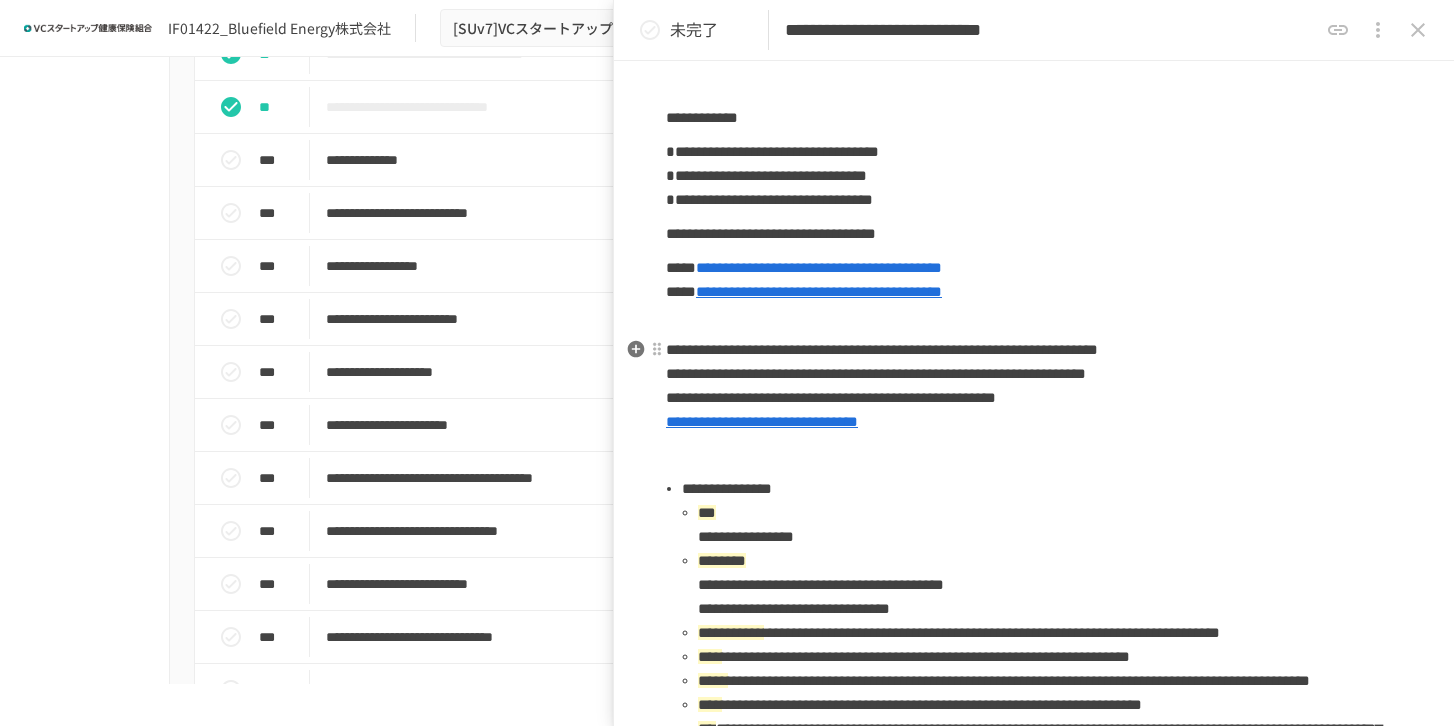click on "**********" at bounding box center (876, 373) 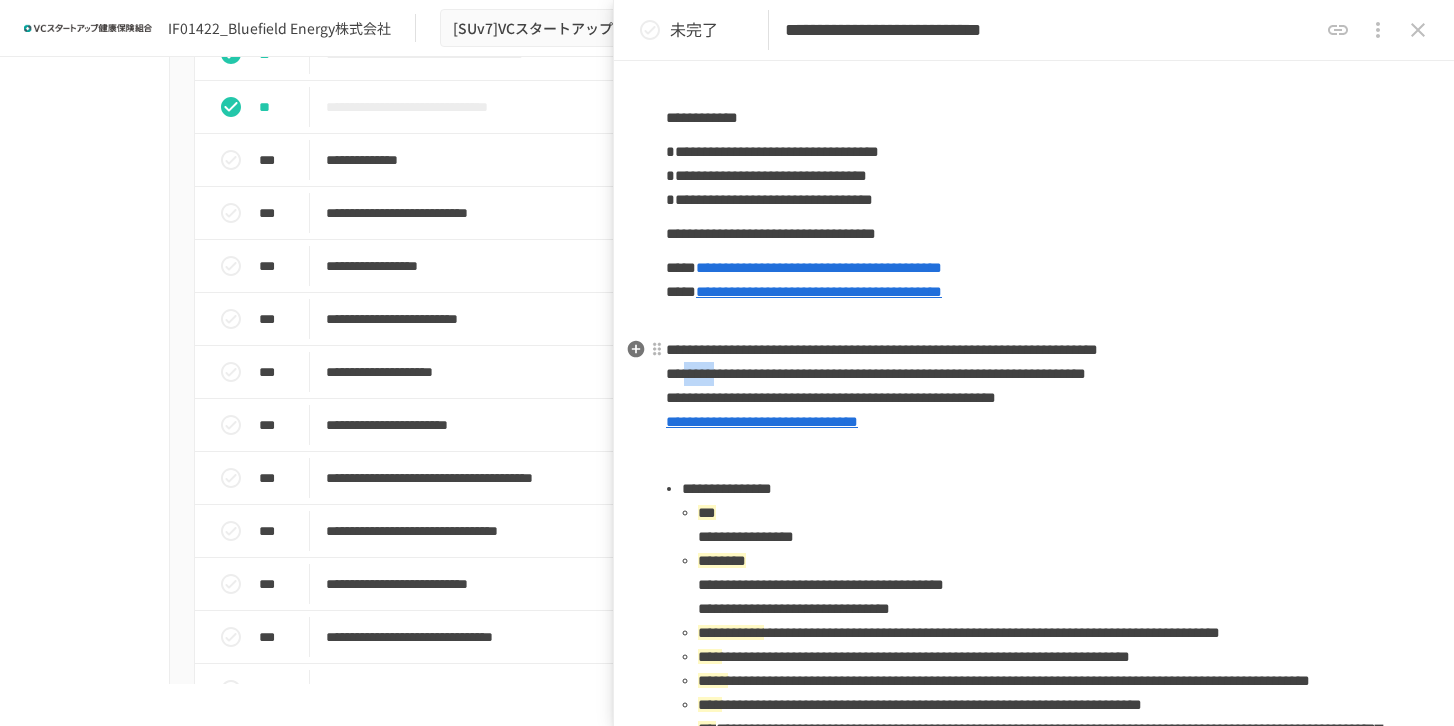 click on "**********" at bounding box center (876, 373) 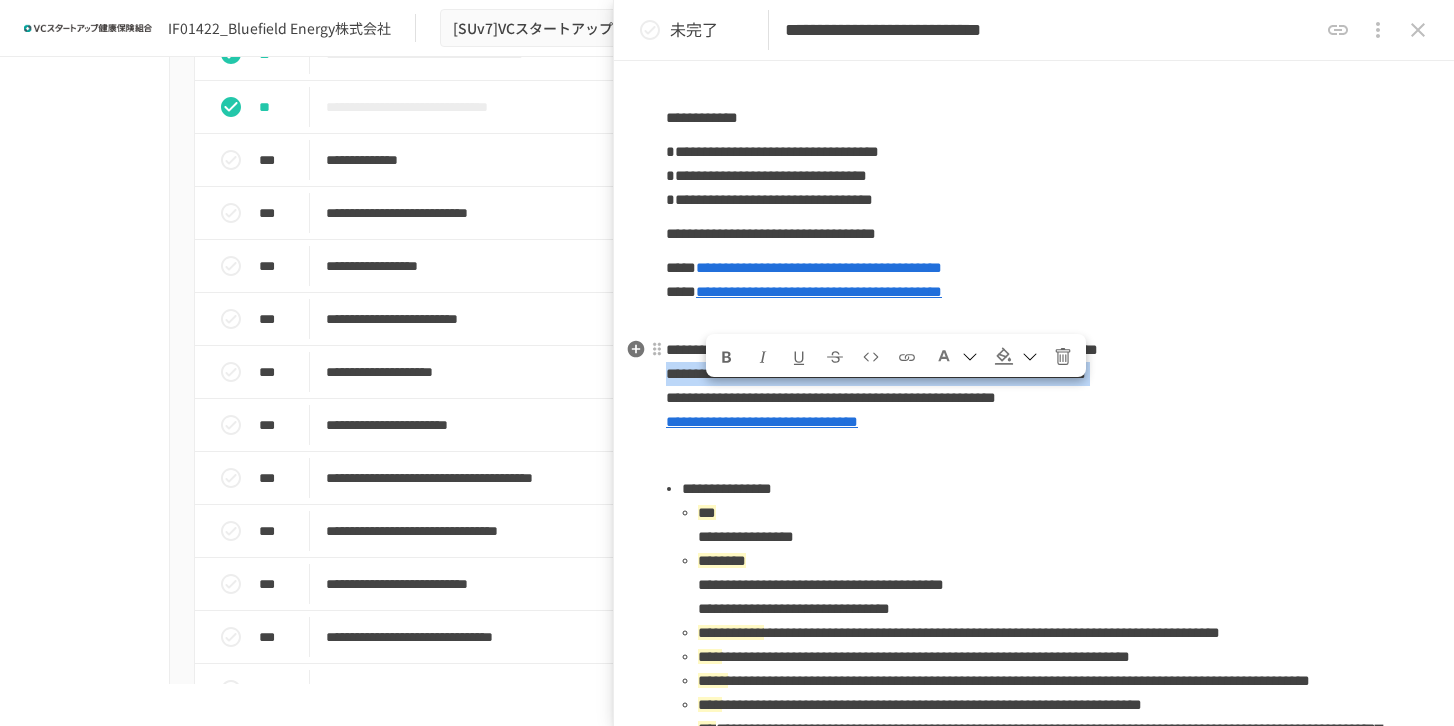 click on "**********" at bounding box center (876, 373) 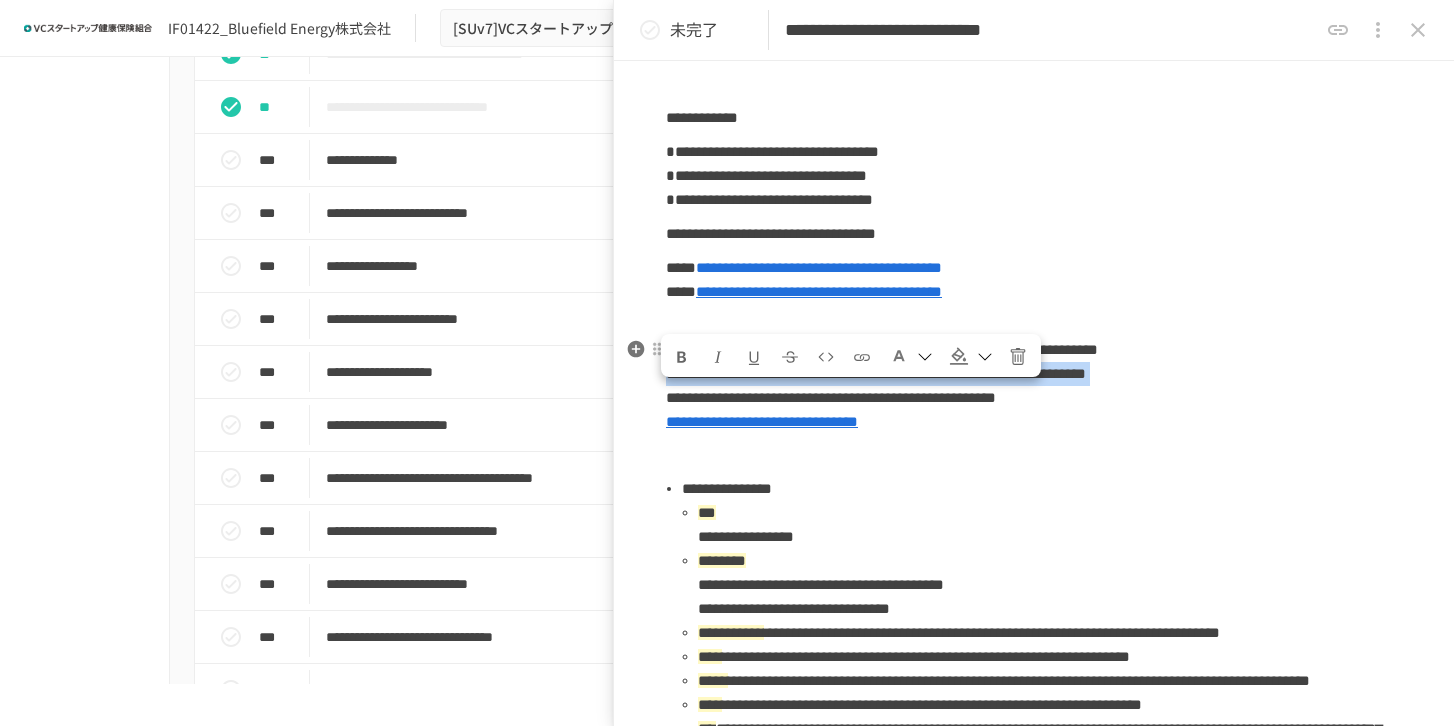 click on "**********" at bounding box center (876, 373) 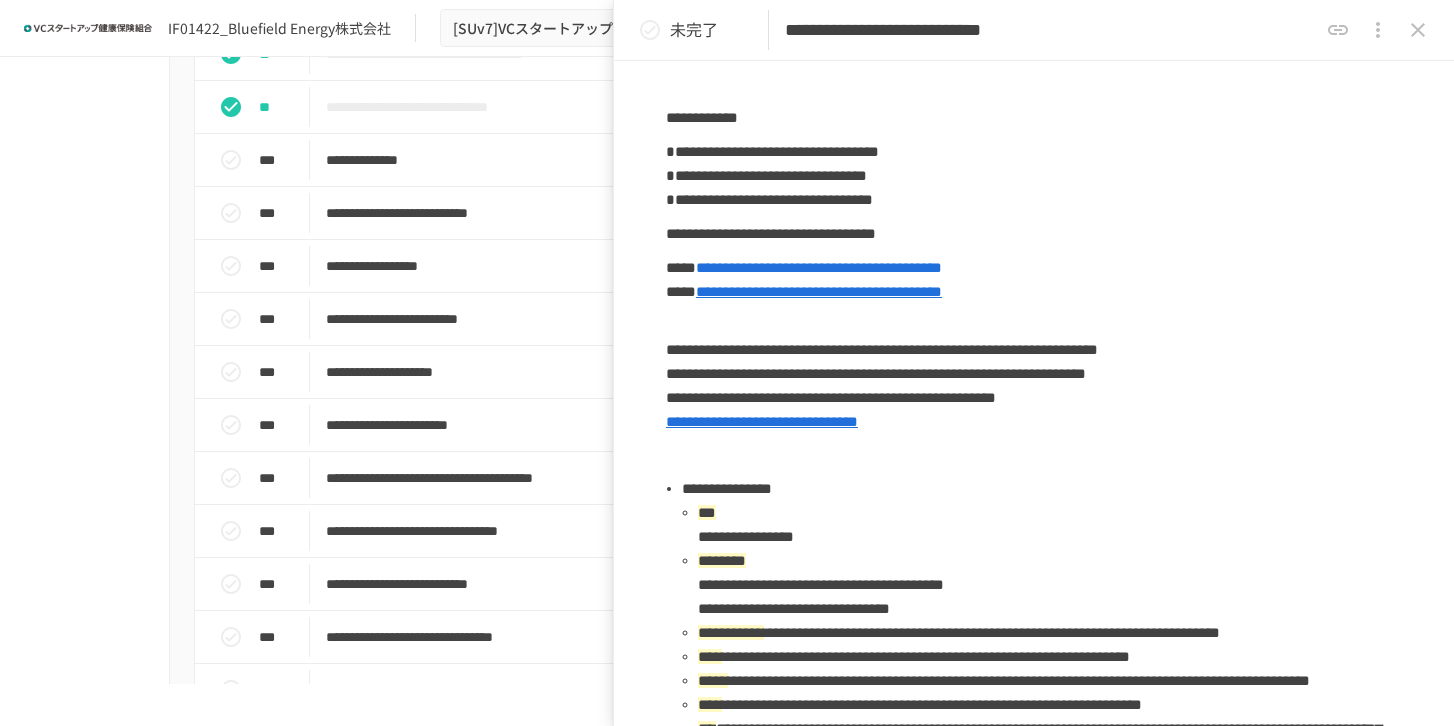click on "**********" at bounding box center (727, 370) 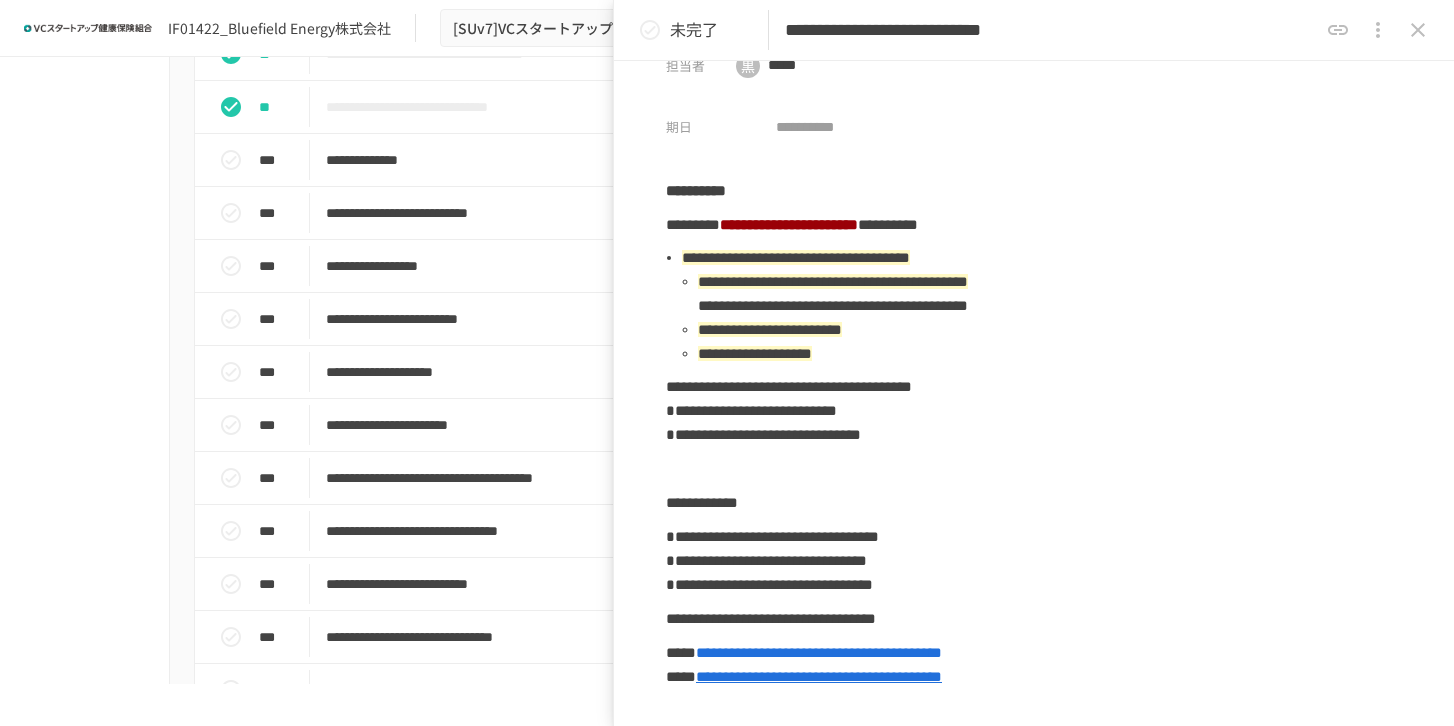 scroll, scrollTop: 0, scrollLeft: 0, axis: both 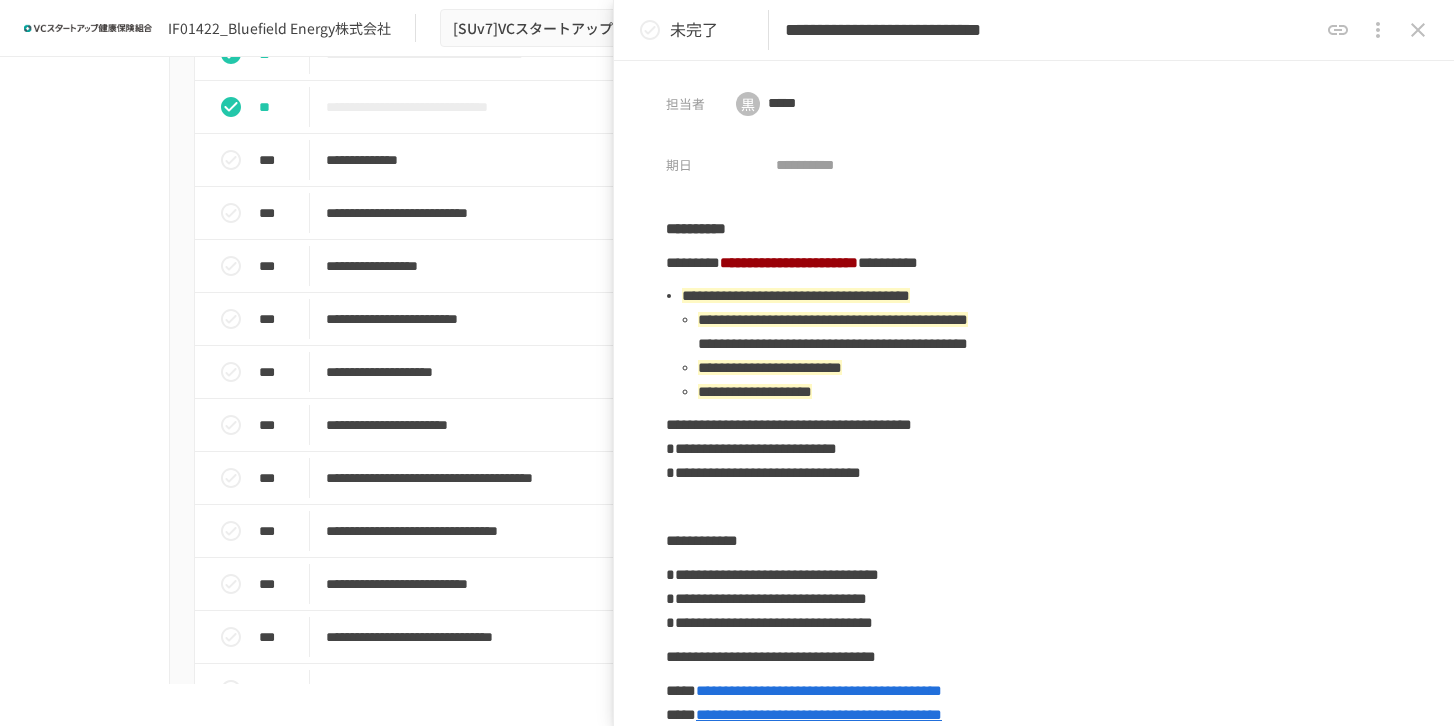 click on "**********" at bounding box center [727, 370] 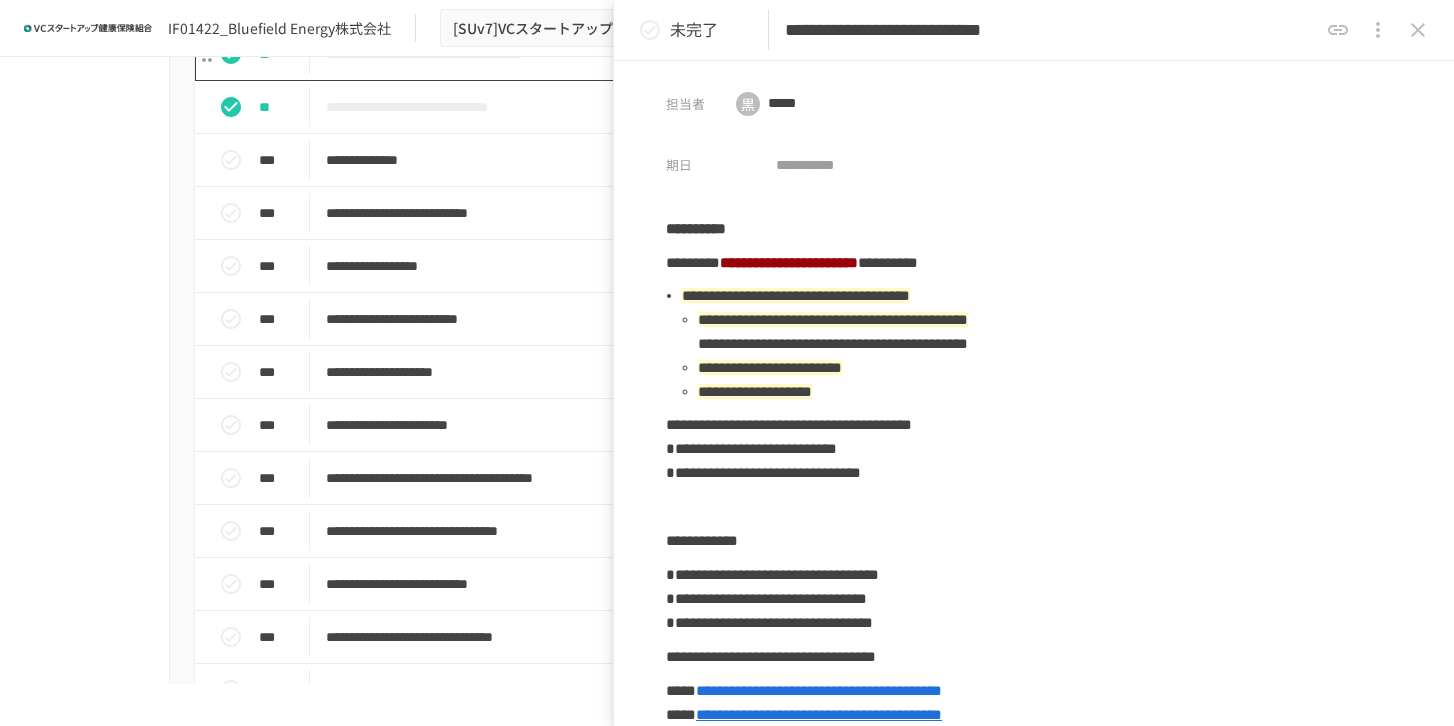 click on "**********" at bounding box center [685, 54] 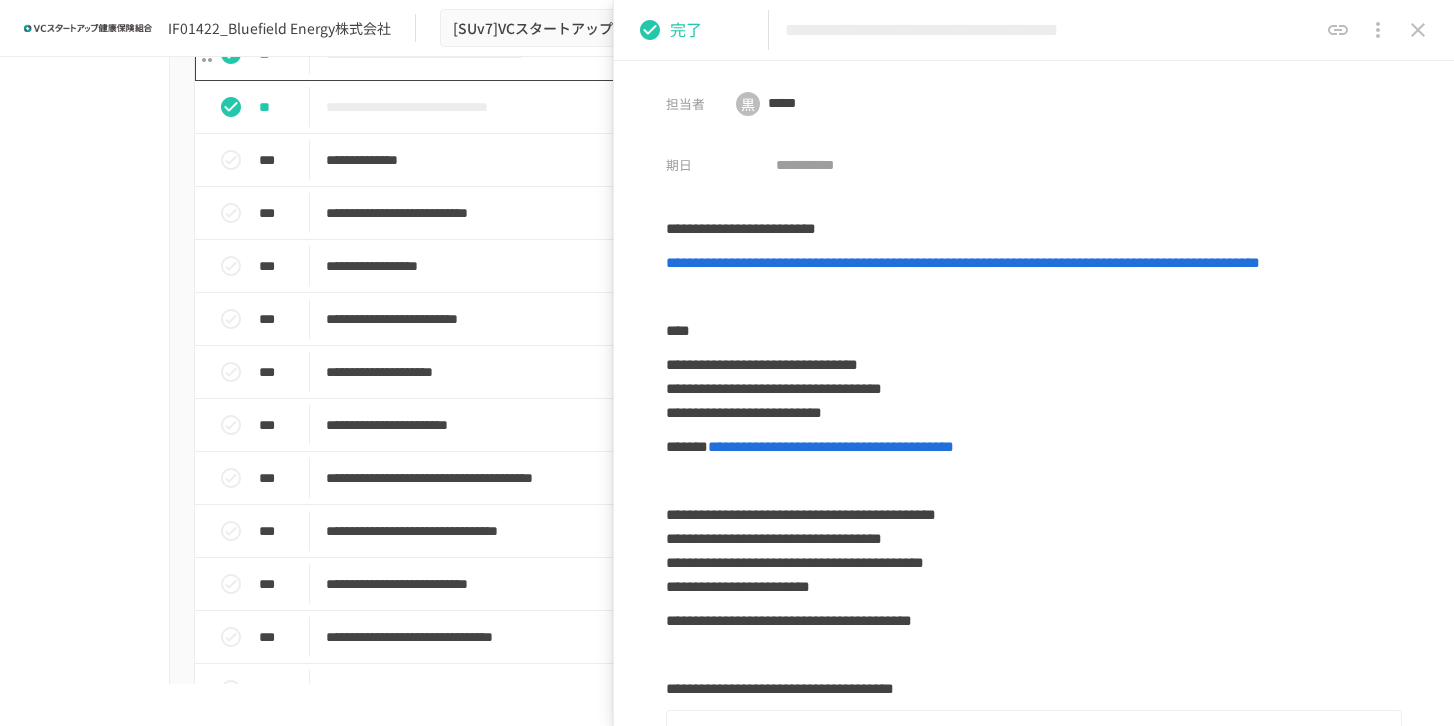 click on "**********" at bounding box center [685, 54] 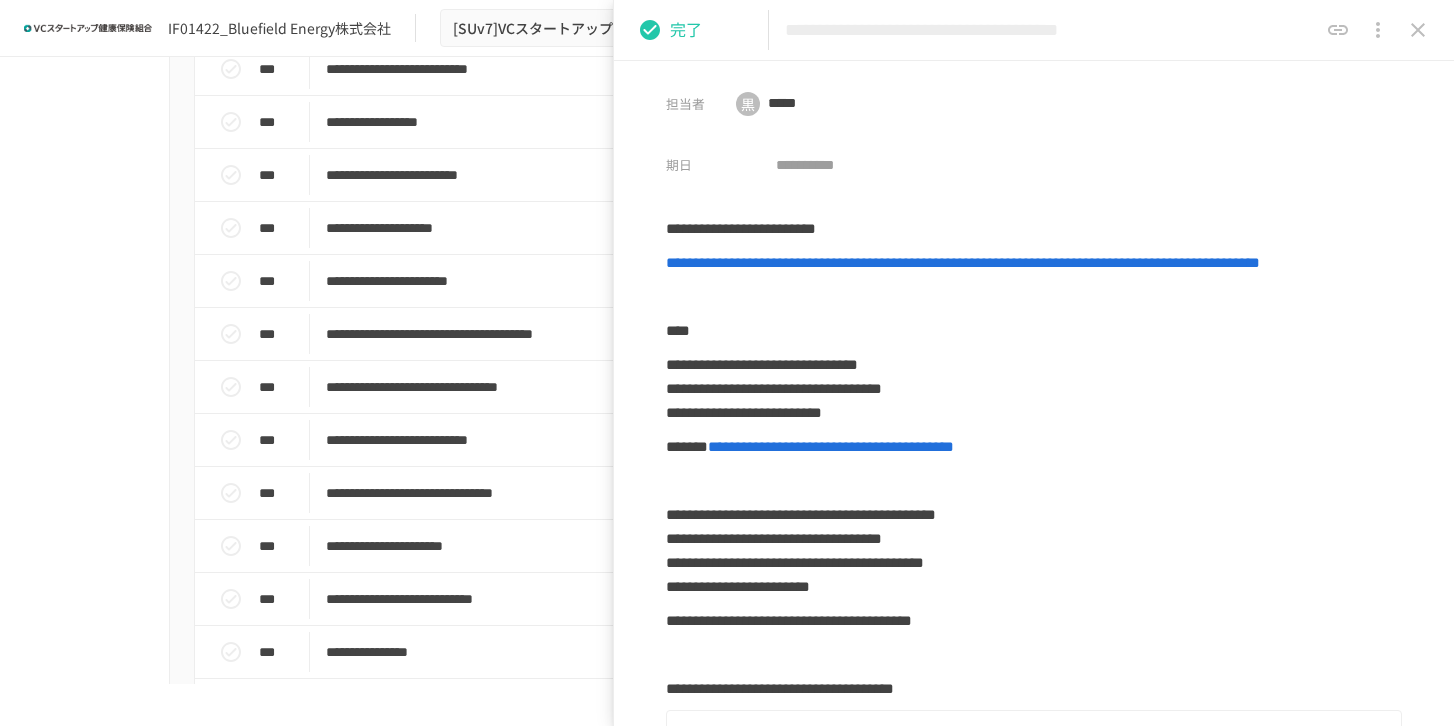 scroll, scrollTop: 676, scrollLeft: 0, axis: vertical 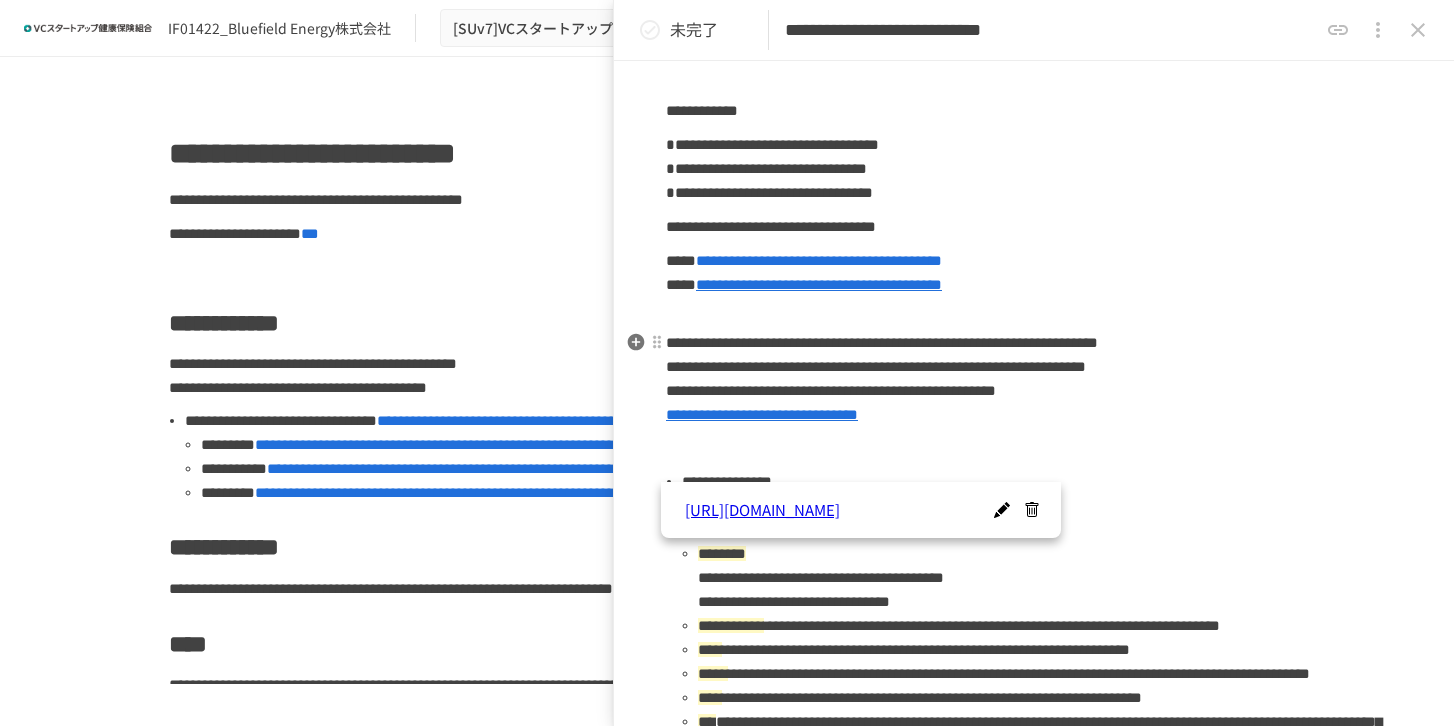 click on "**********" at bounding box center [762, 414] 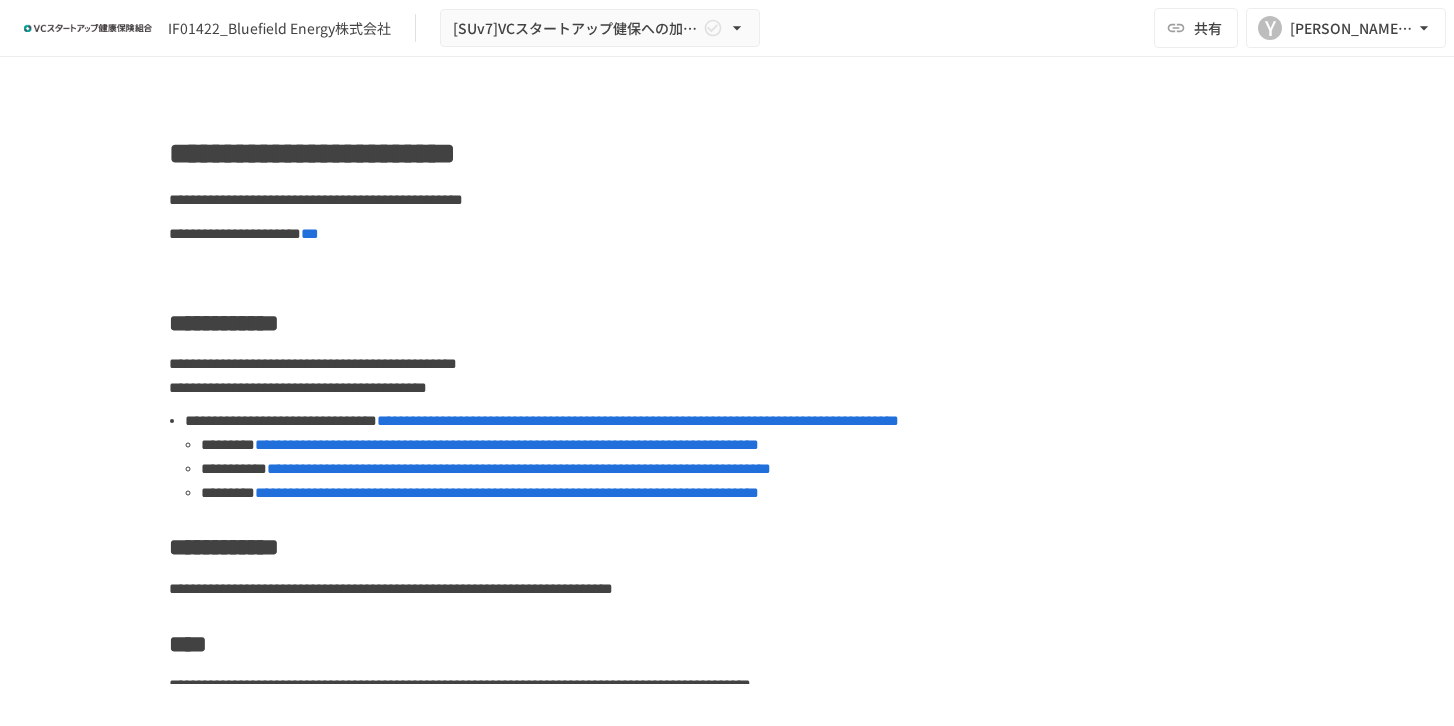 scroll, scrollTop: 0, scrollLeft: 0, axis: both 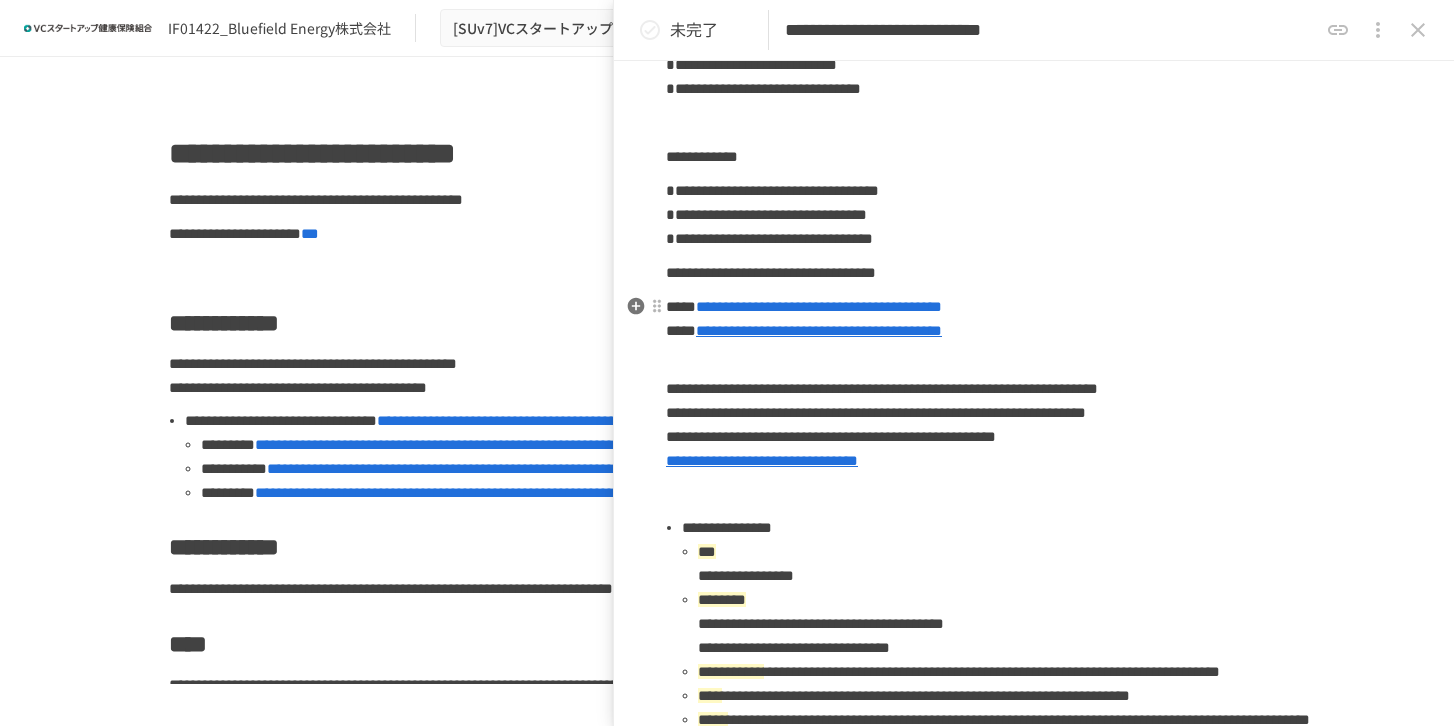 click on "**********" at bounding box center [819, 330] 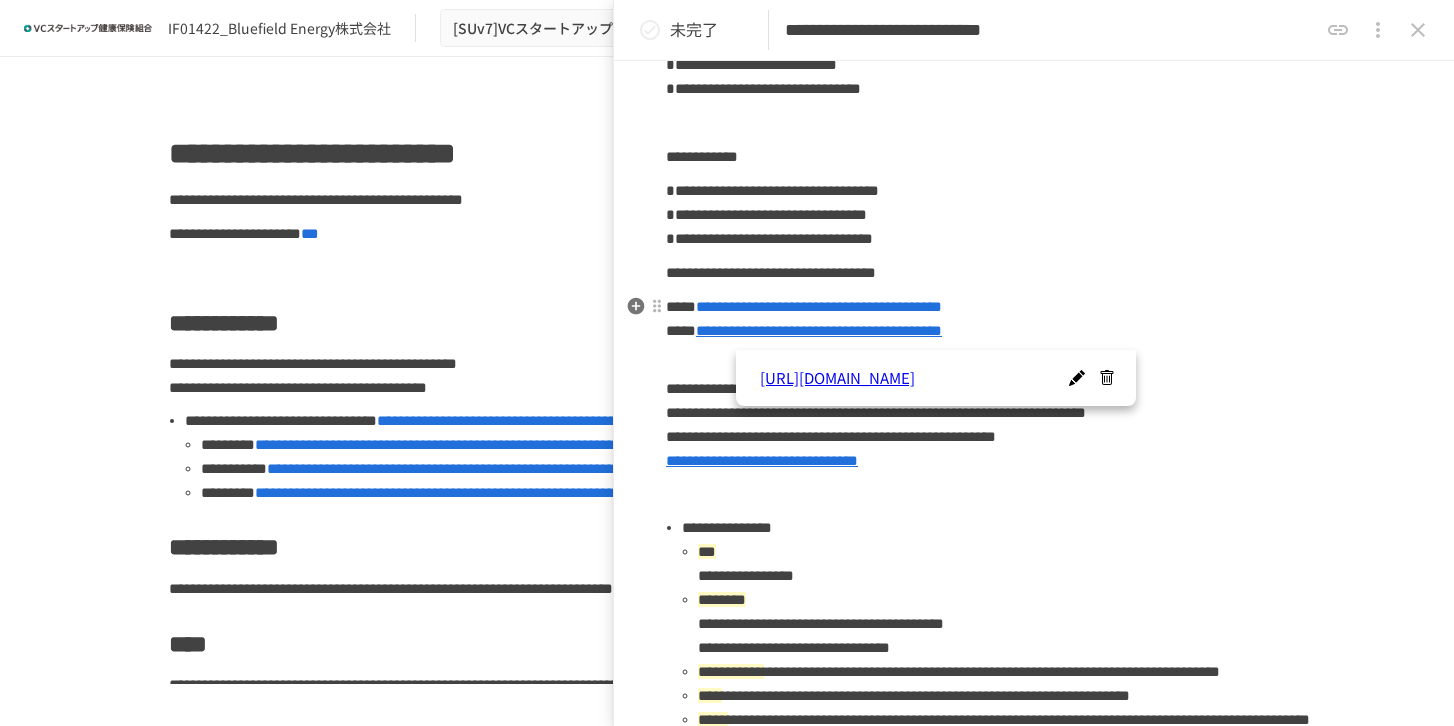 click on "**********" at bounding box center (819, 306) 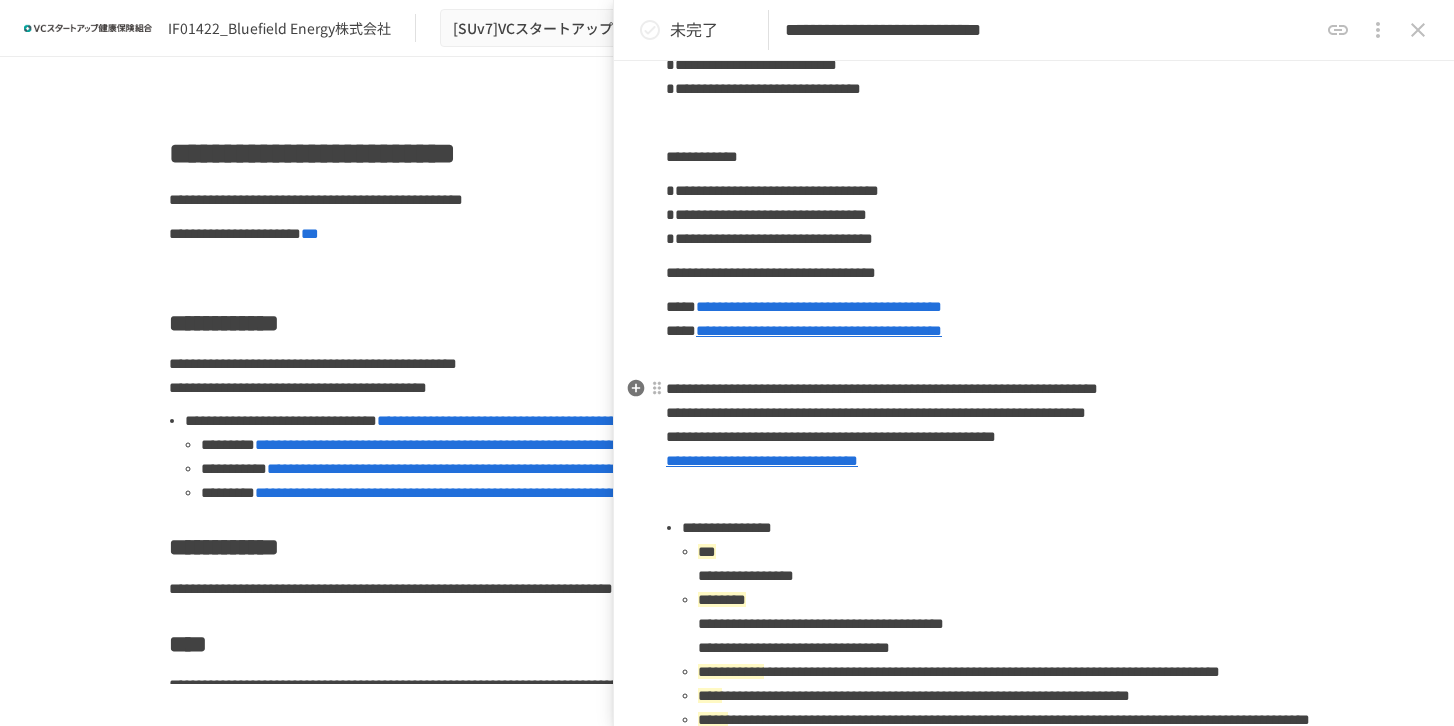 click on "**********" at bounding box center (876, 412) 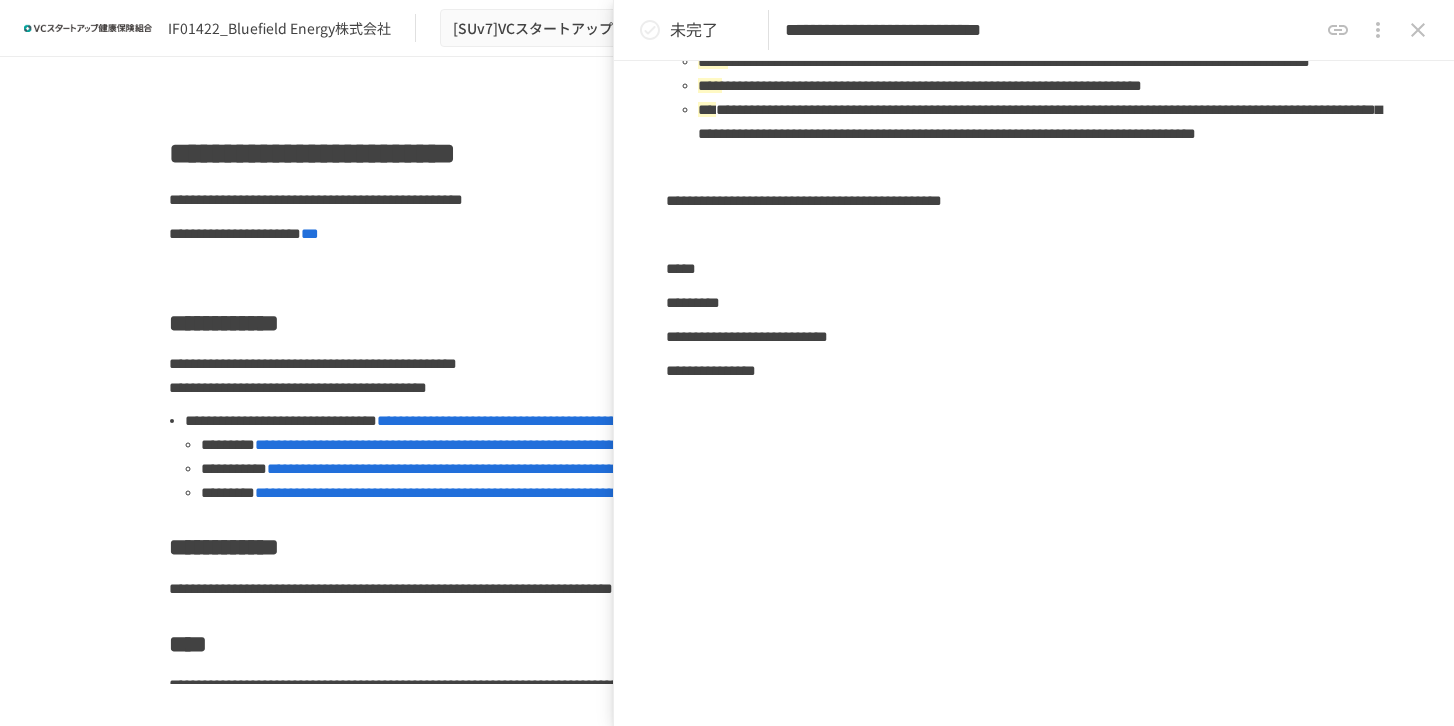 scroll, scrollTop: 1055, scrollLeft: 0, axis: vertical 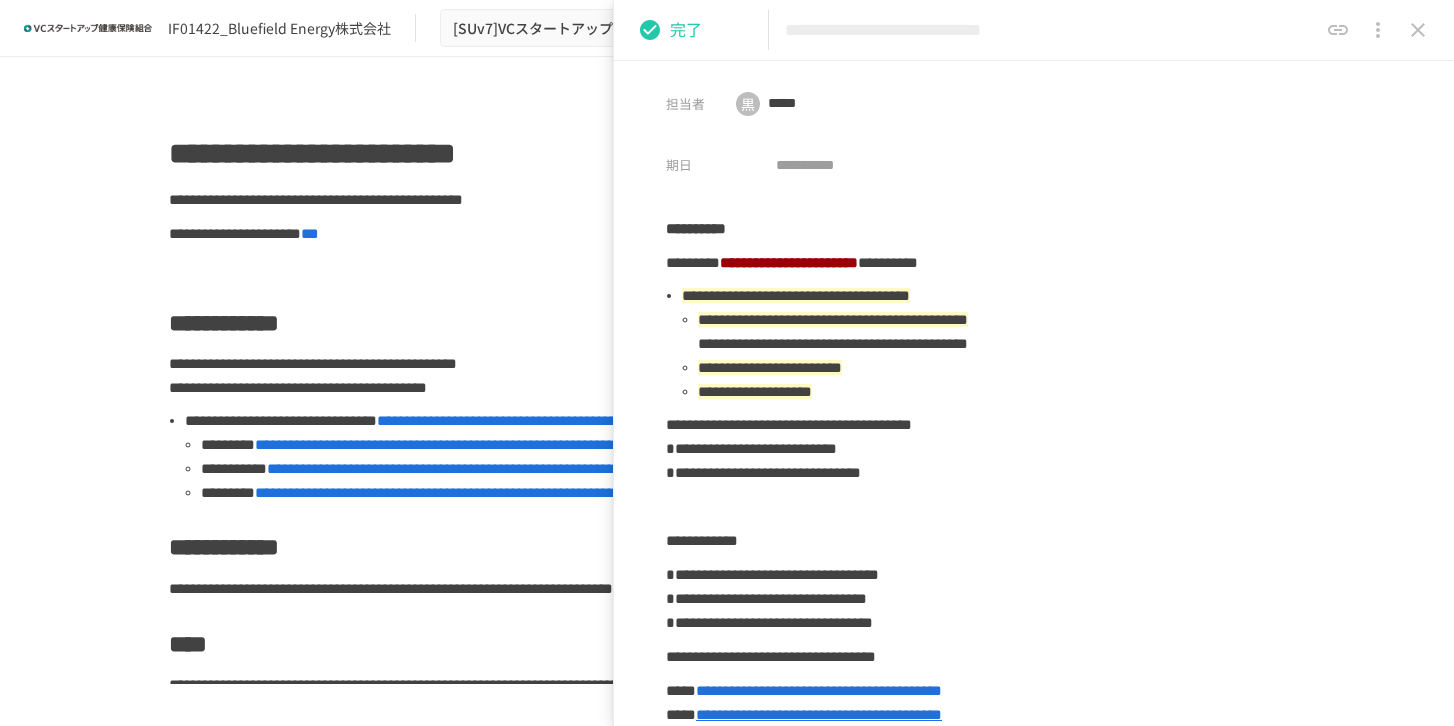 click on "**********" at bounding box center (312, 153) 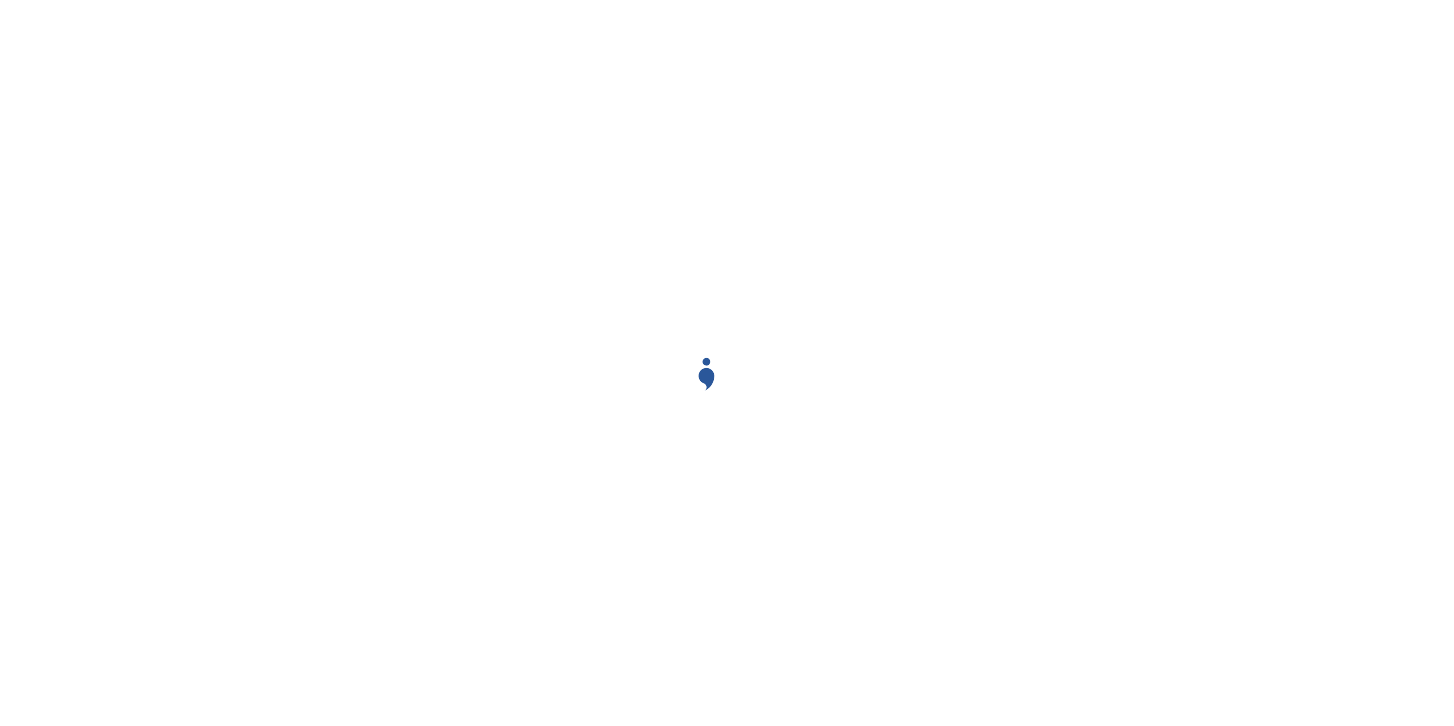 scroll, scrollTop: 0, scrollLeft: 0, axis: both 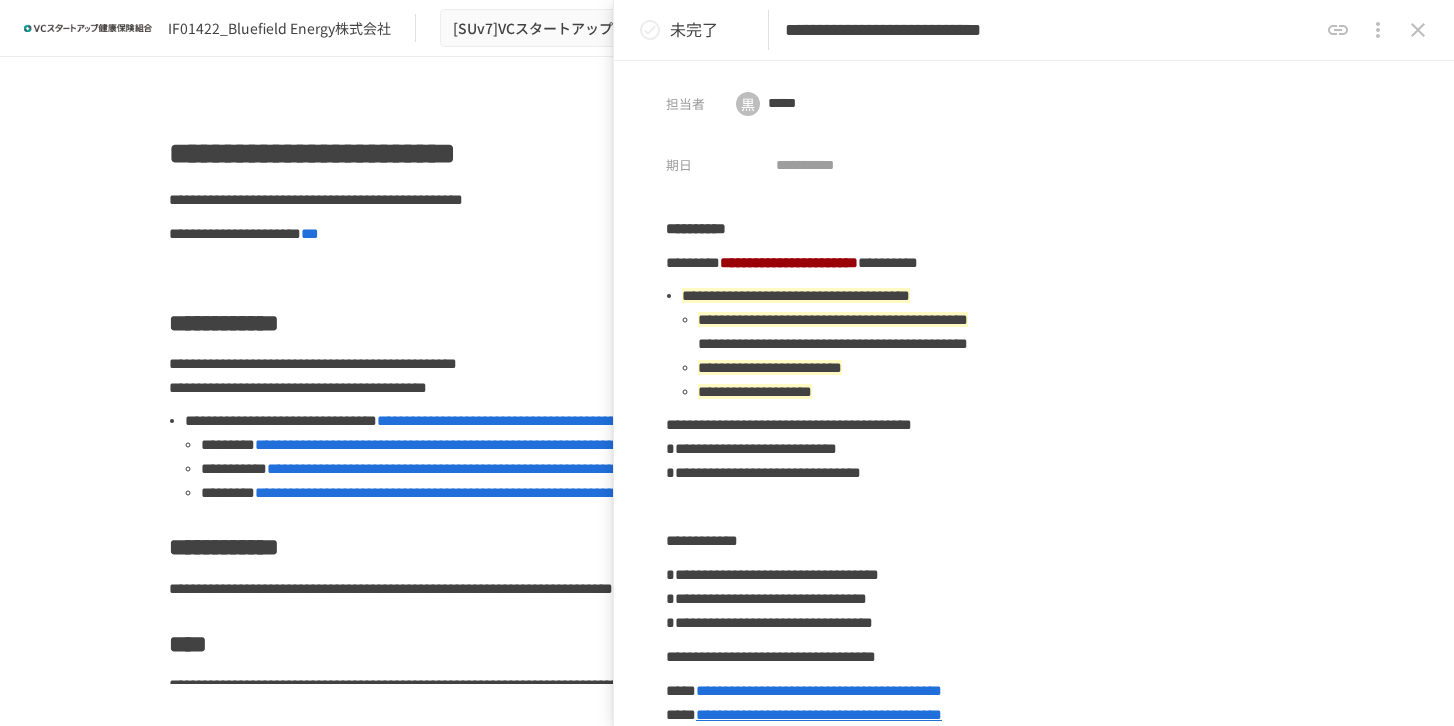 click on "**********" at bounding box center [727, 1297] 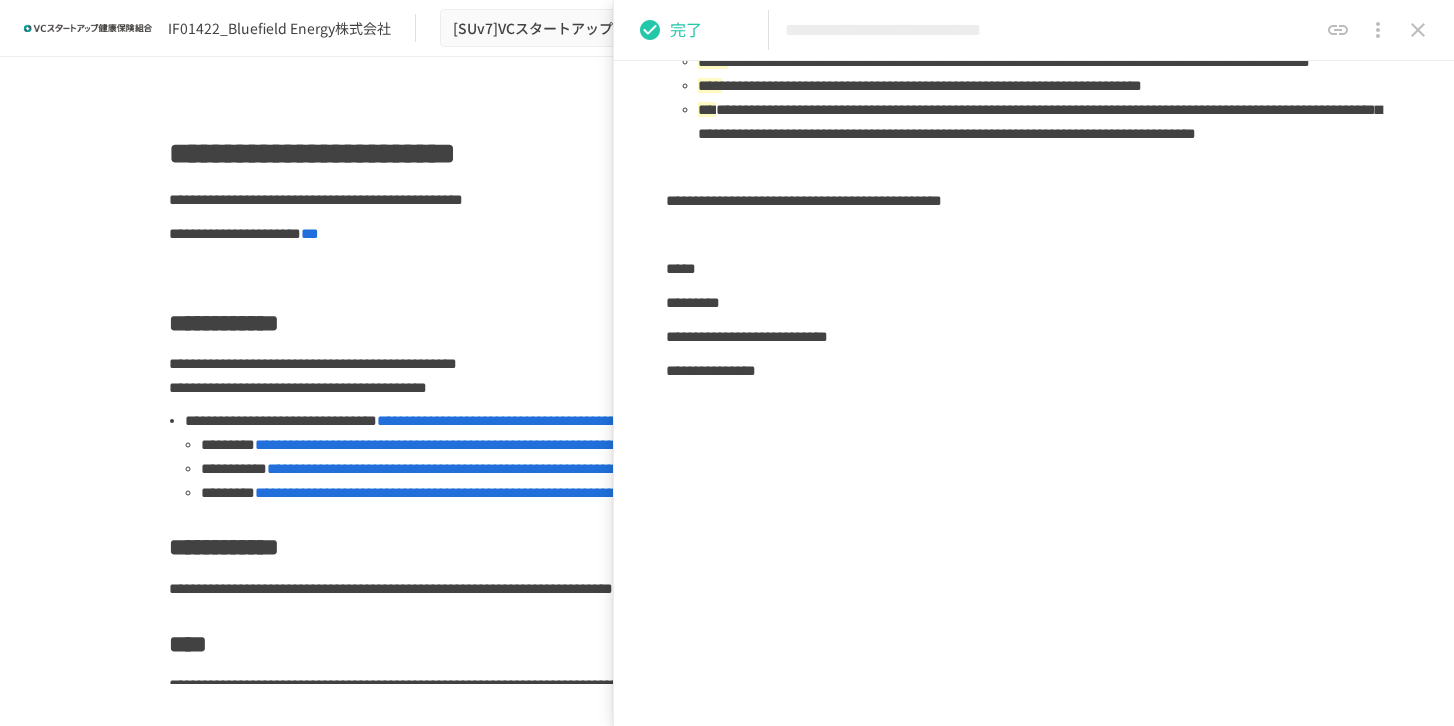 scroll, scrollTop: 1140, scrollLeft: 0, axis: vertical 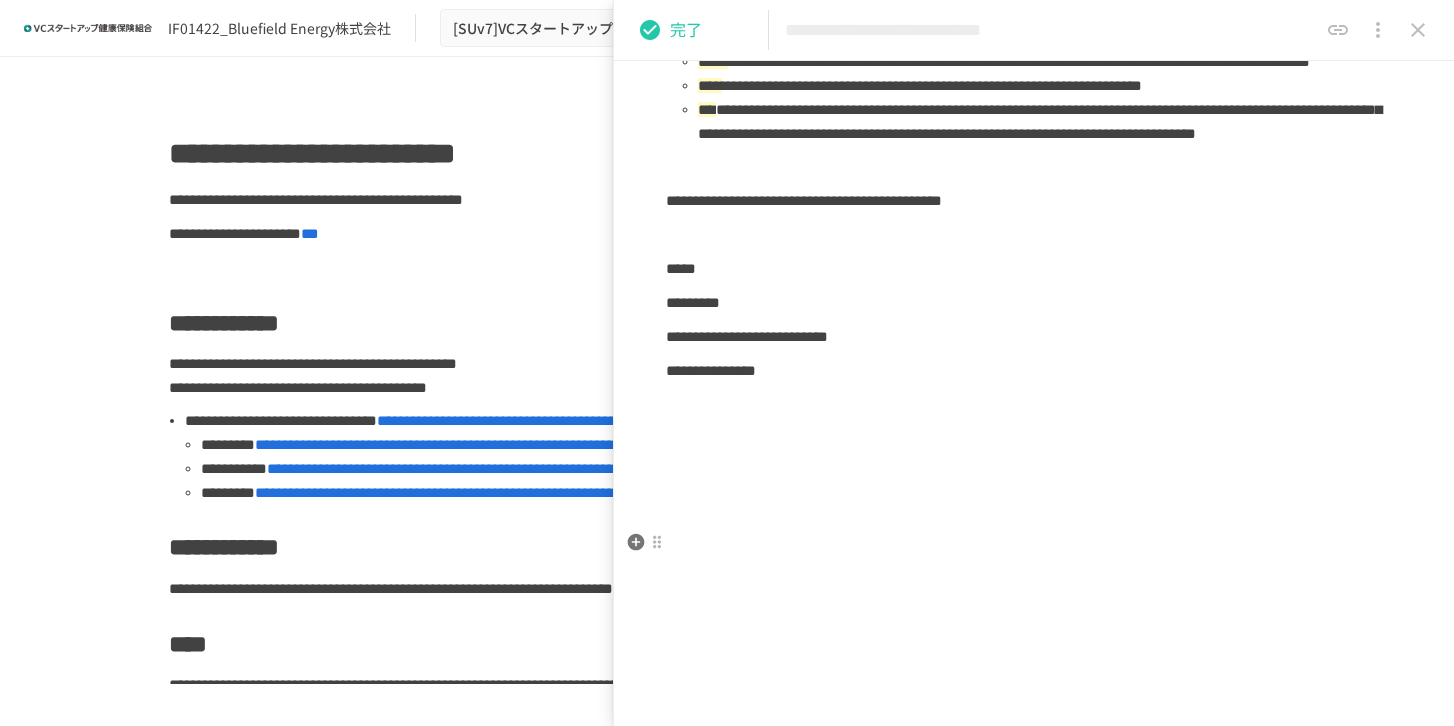 click on "*********" at bounding box center (693, 302) 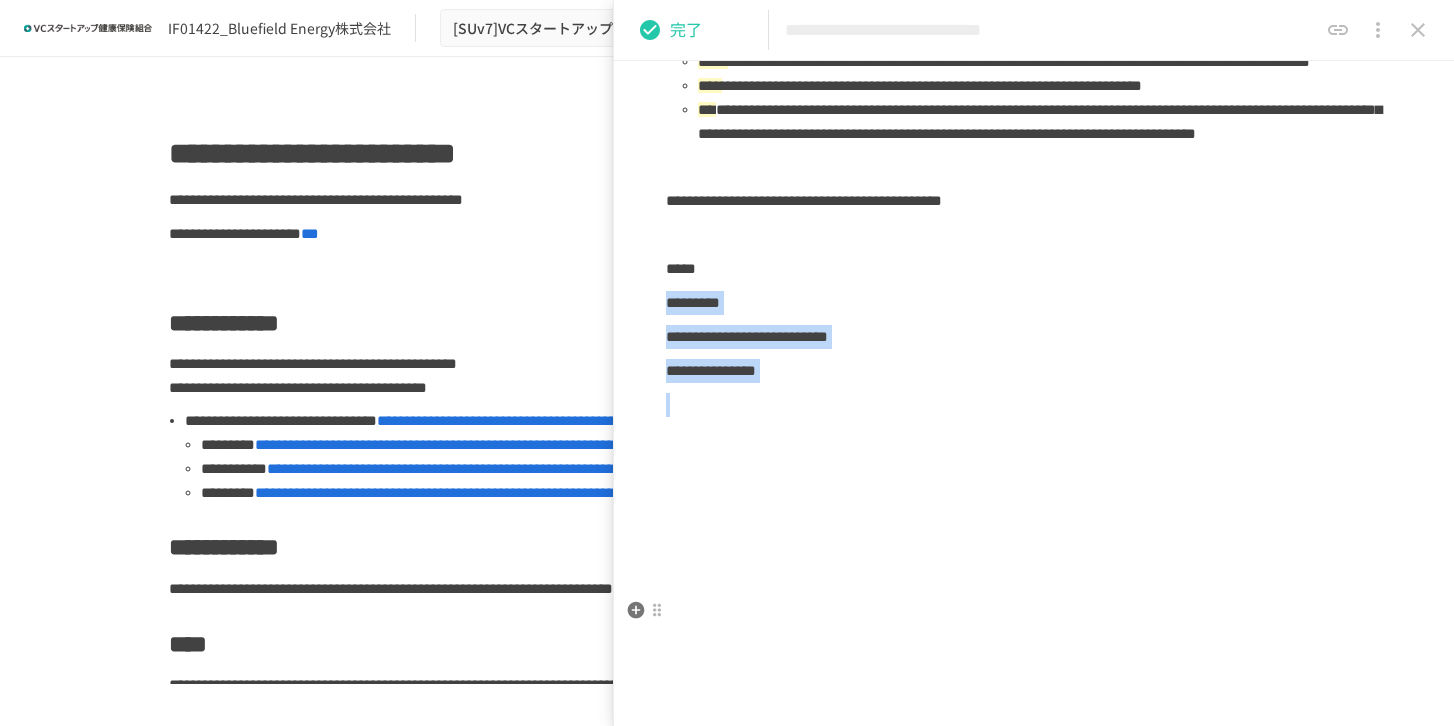 drag, startPoint x: 666, startPoint y: 445, endPoint x: 933, endPoint y: 532, distance: 280.81668 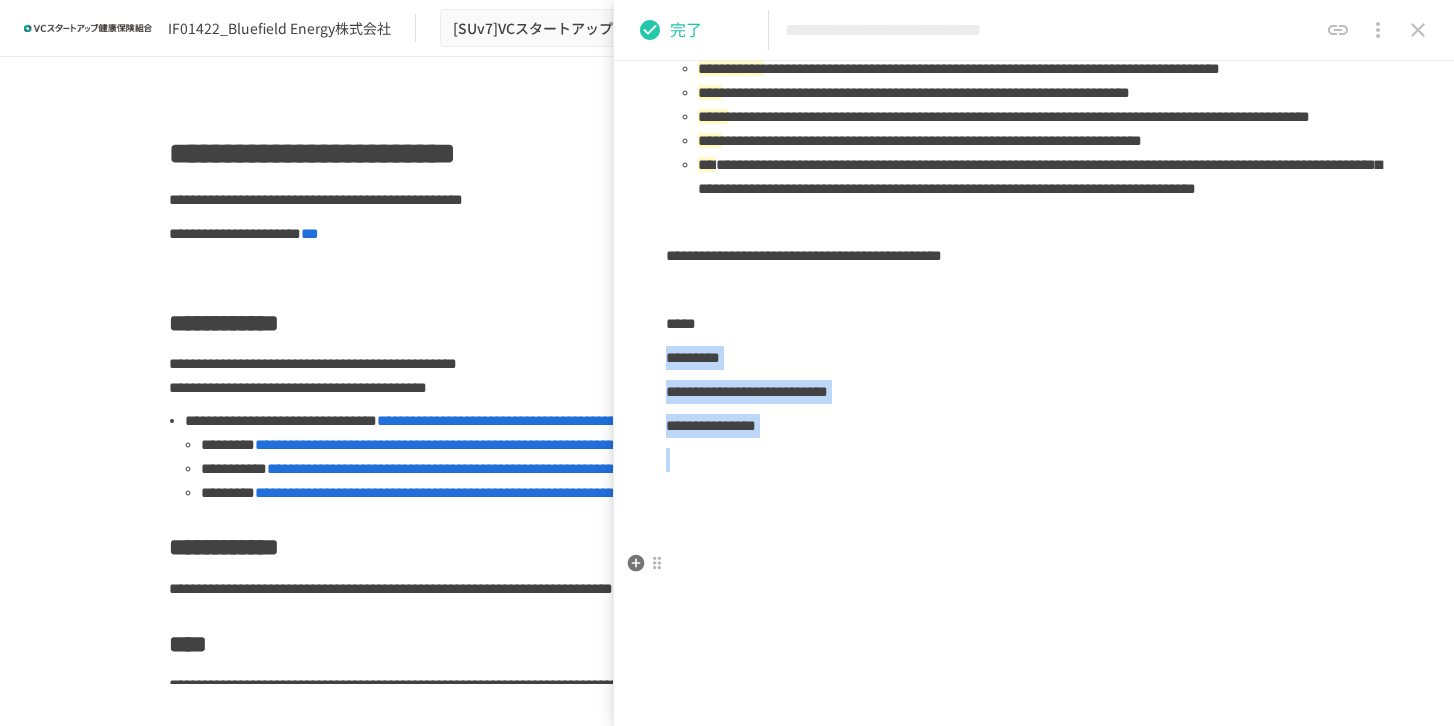 scroll, scrollTop: 1282, scrollLeft: 0, axis: vertical 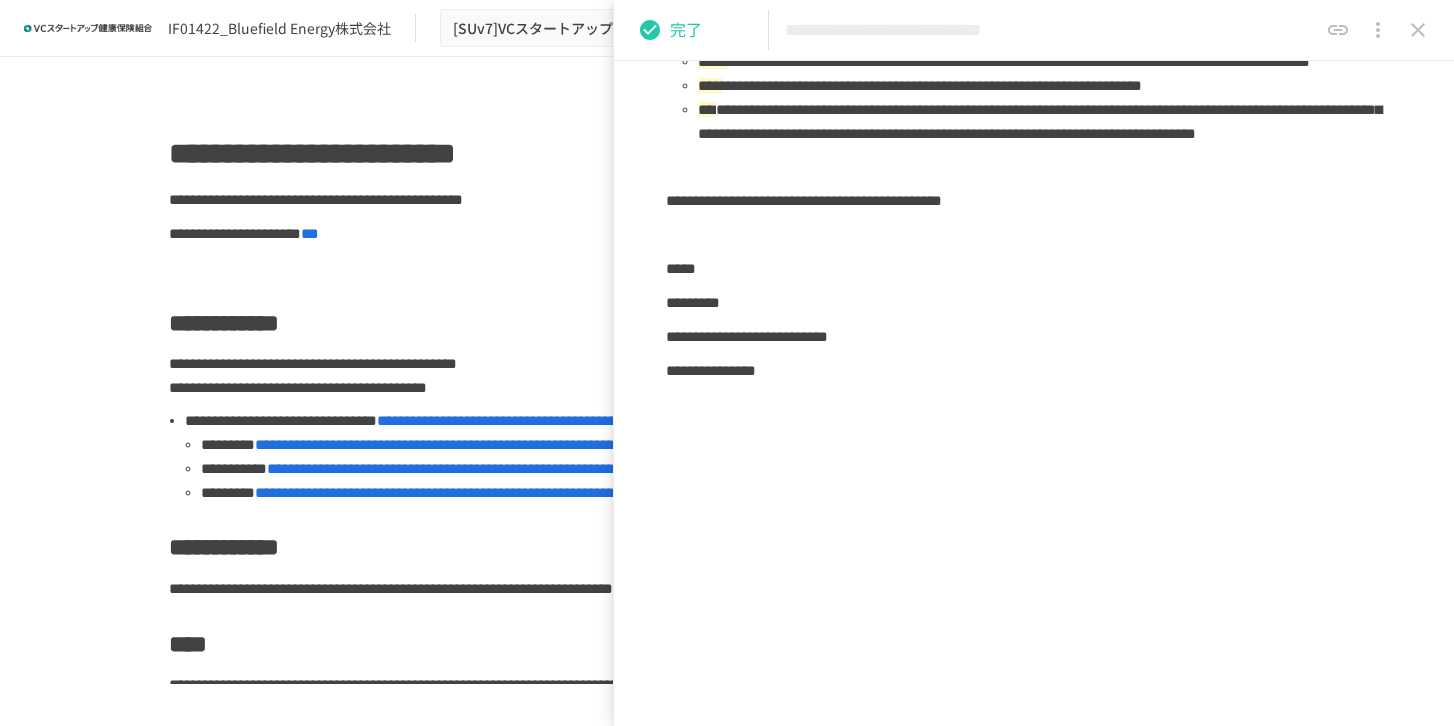 click on "**********" at bounding box center (281, 420) 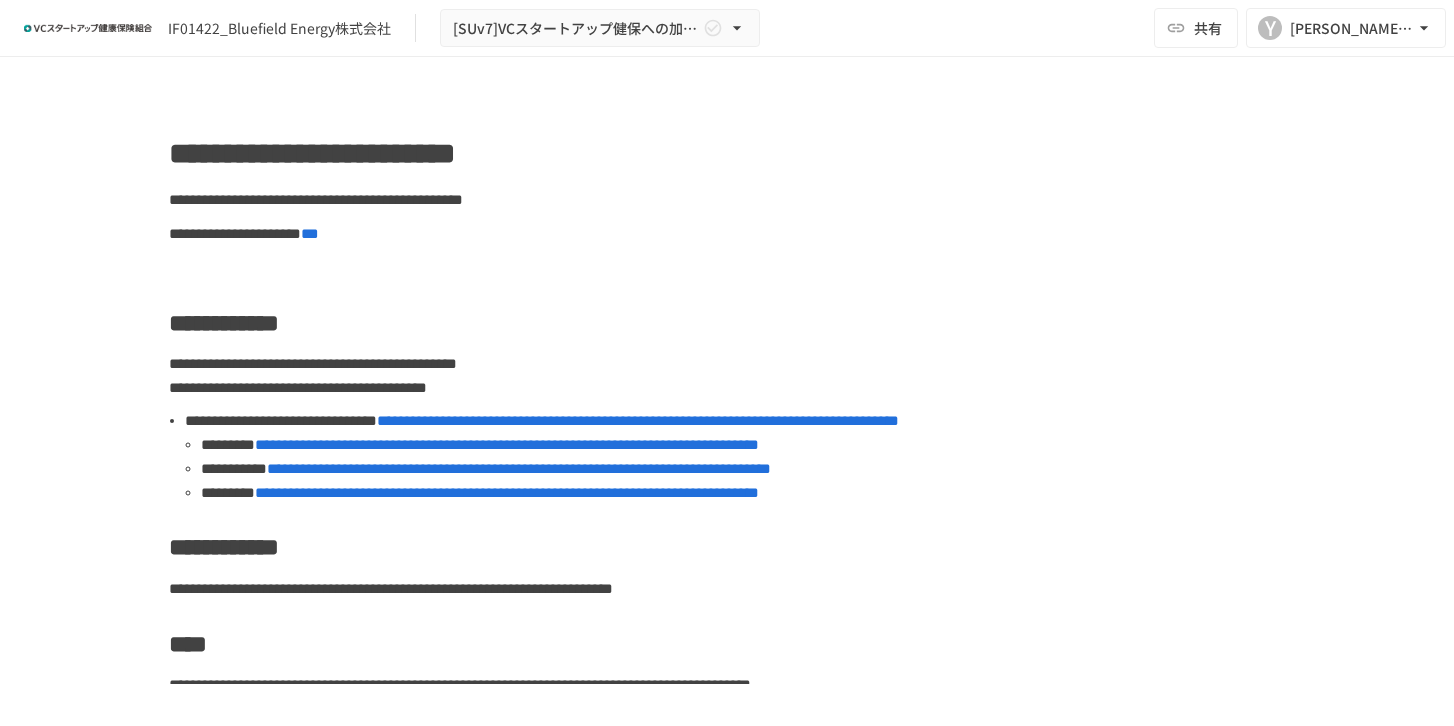 click on "IF01422_Bluefield Energy株式会社" at bounding box center [279, 28] 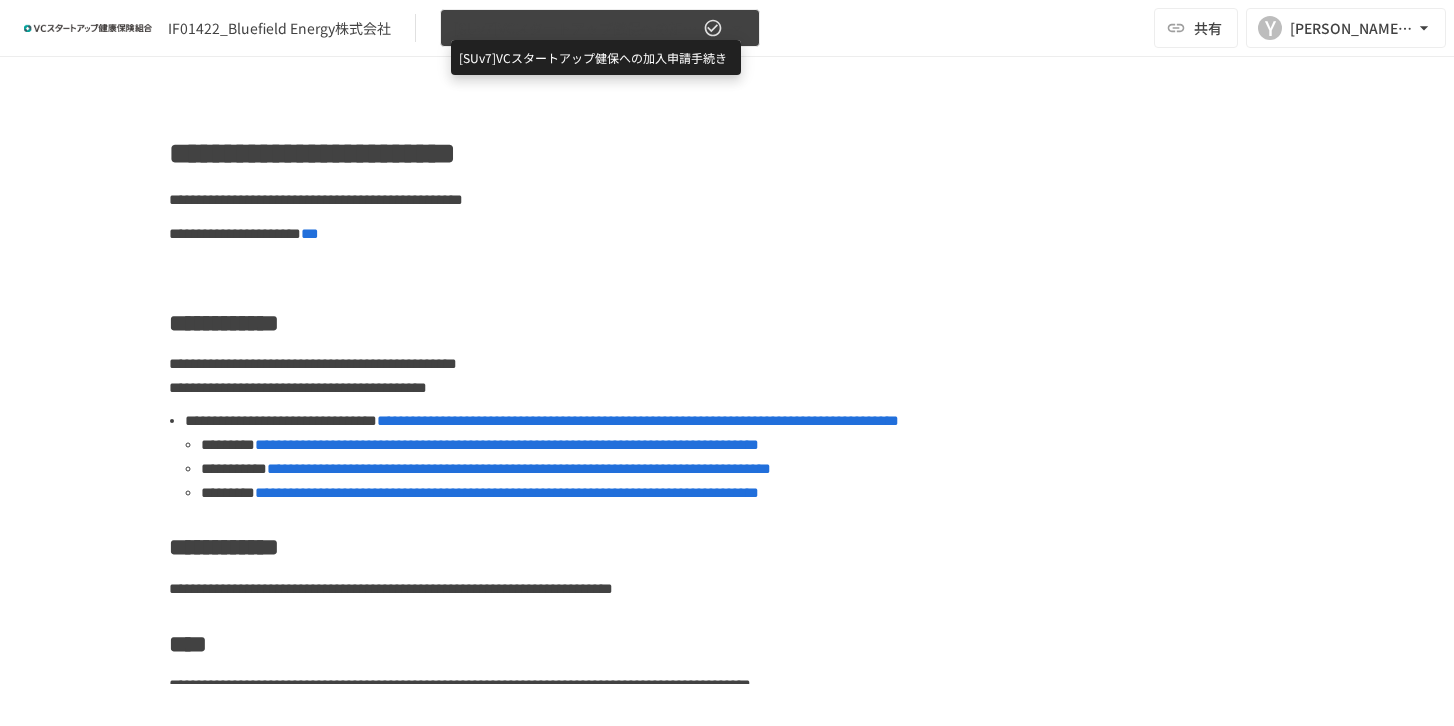click on "[SUv7]VCスタートアップ健保への加入申請手続き" at bounding box center [576, 28] 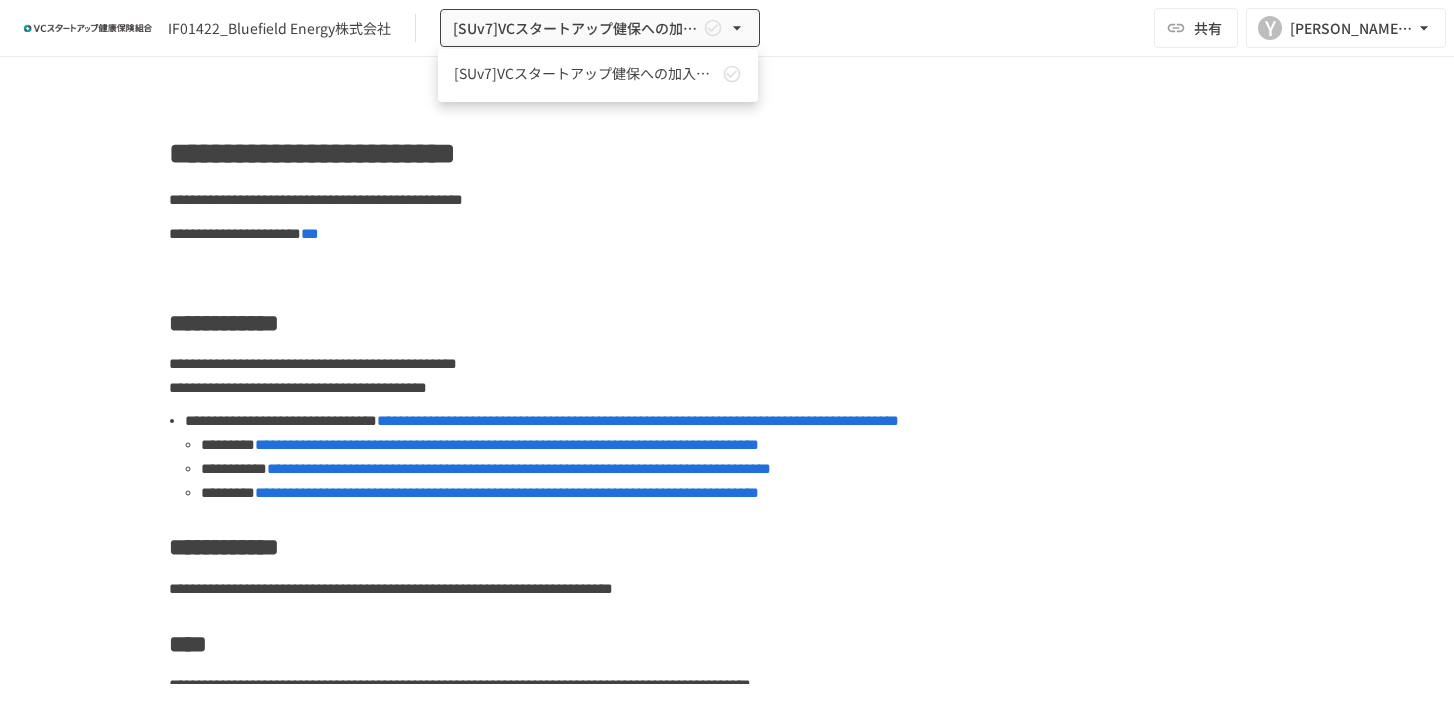 click at bounding box center (727, 363) 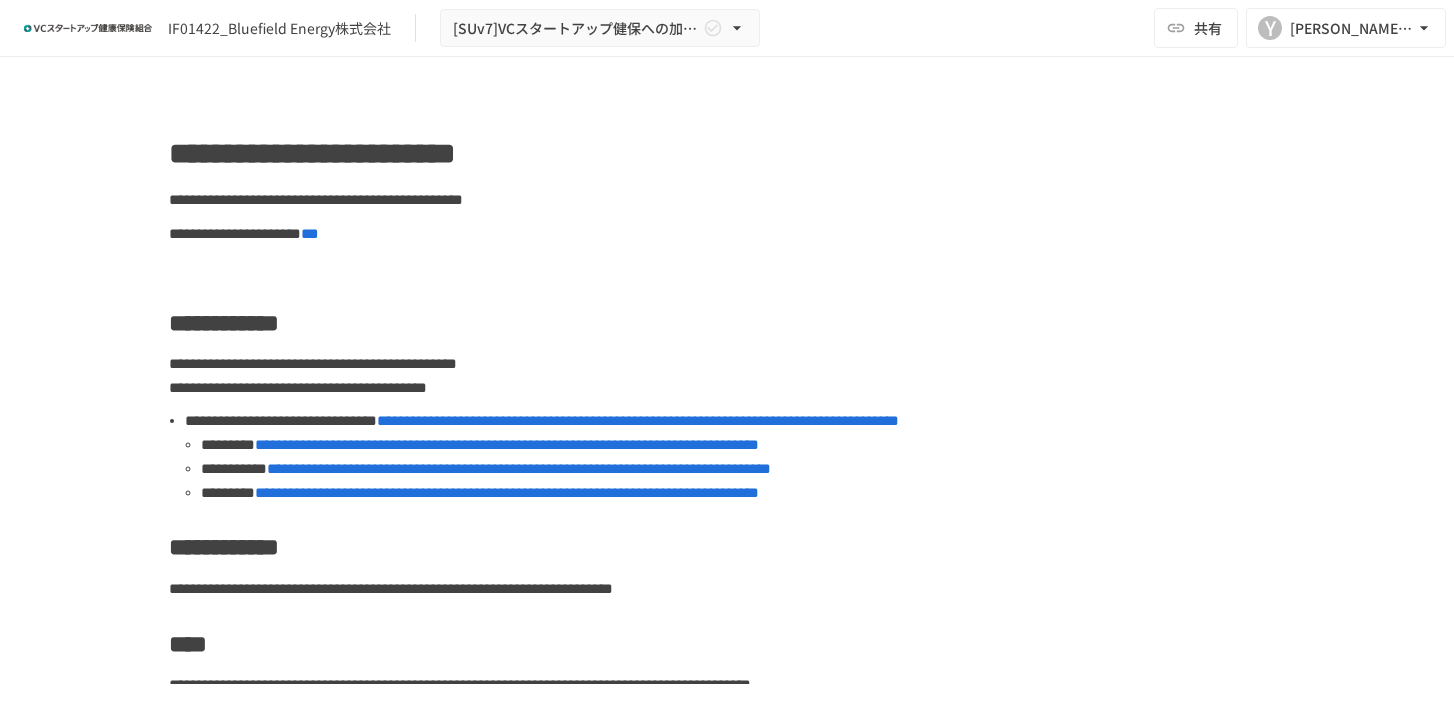 click at bounding box center [88, 28] 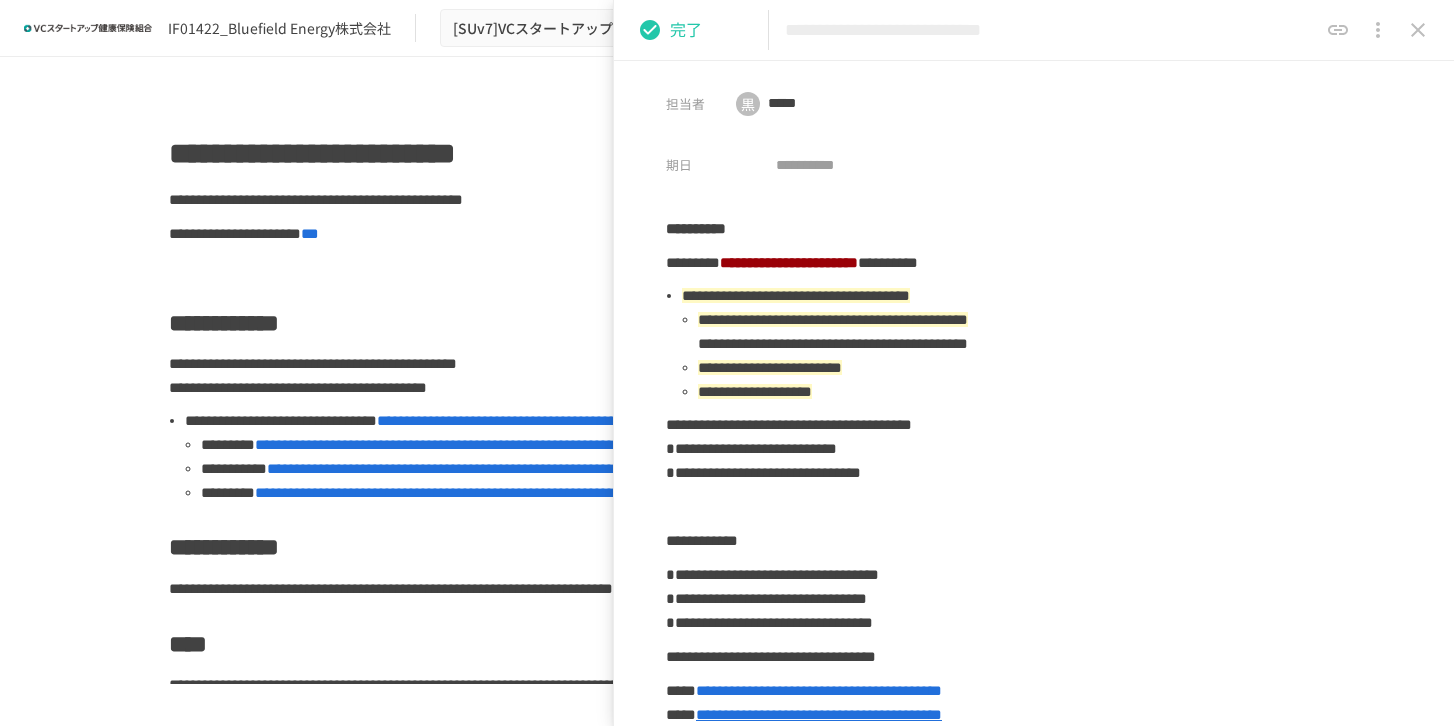 click on "**********" at bounding box center [312, 153] 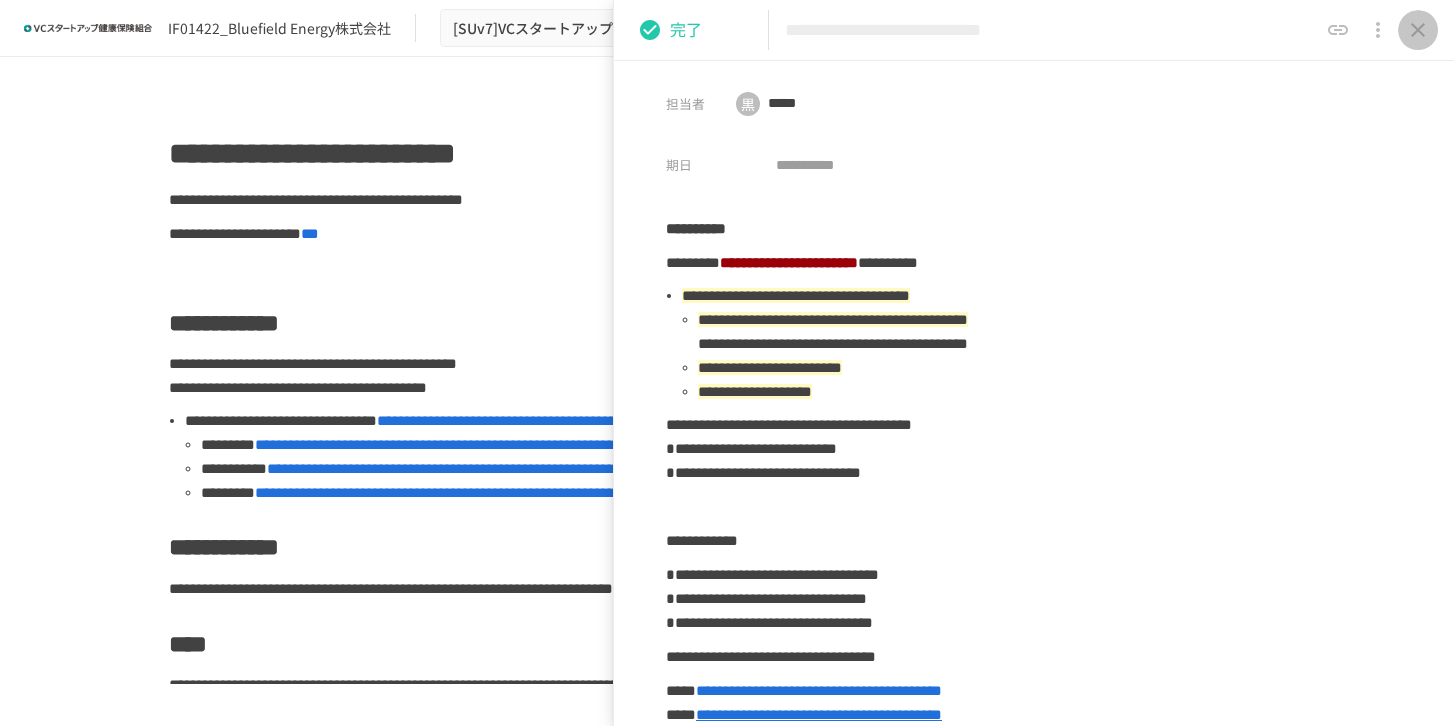 click at bounding box center [1418, 30] 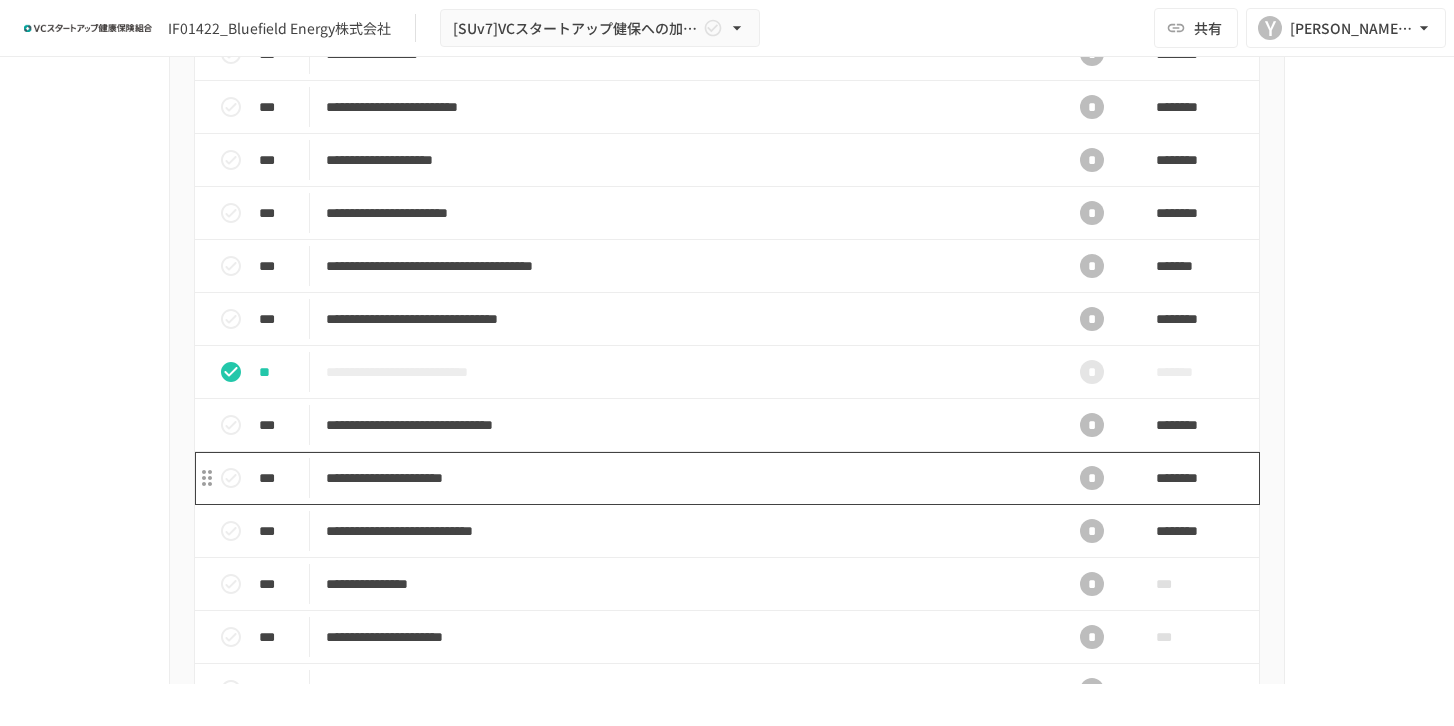 scroll, scrollTop: 977, scrollLeft: 0, axis: vertical 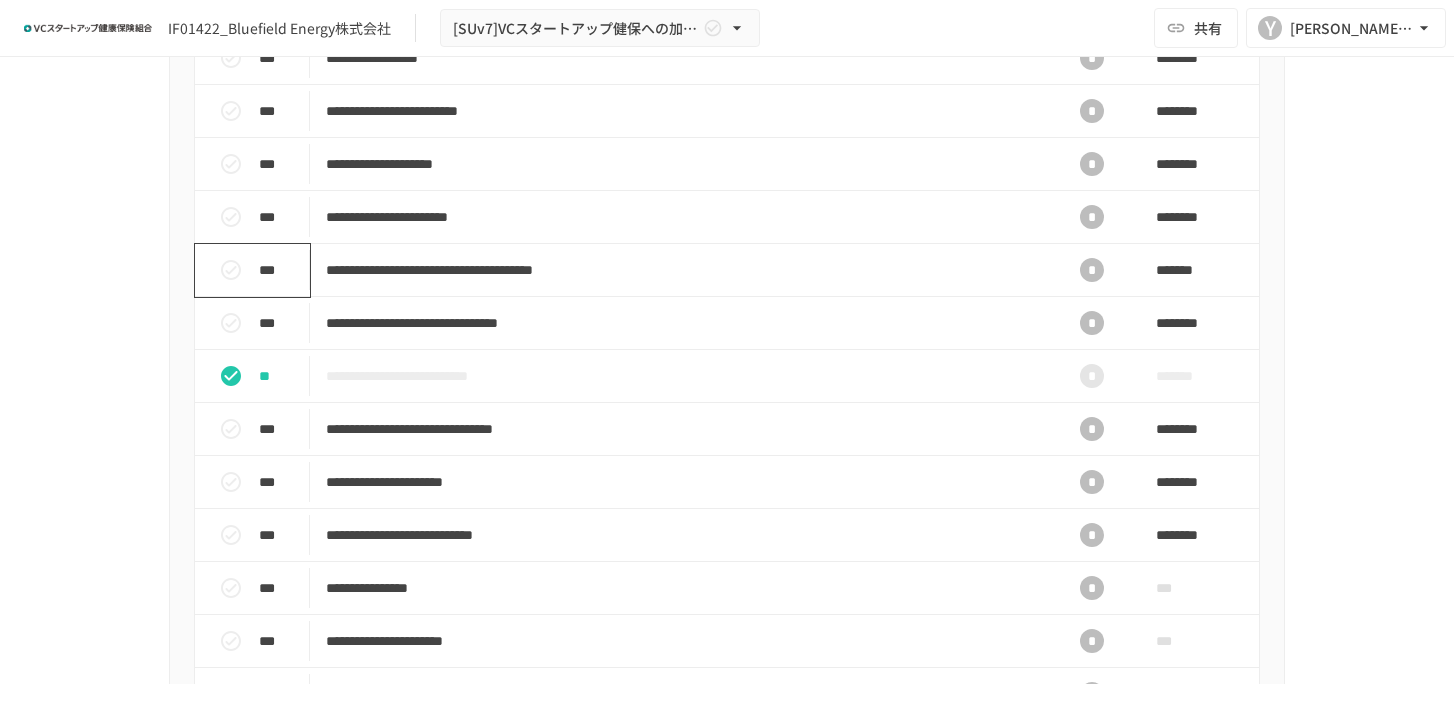 click 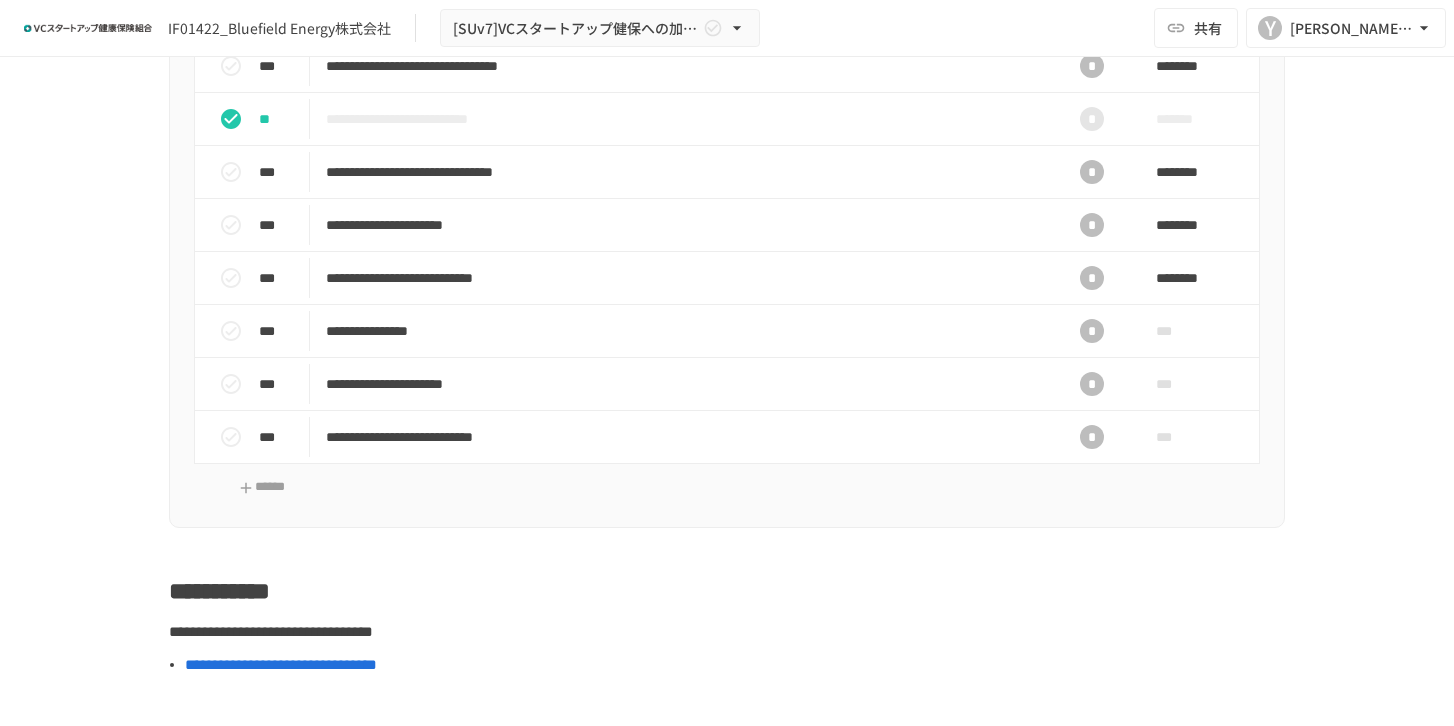 scroll, scrollTop: 1124, scrollLeft: 0, axis: vertical 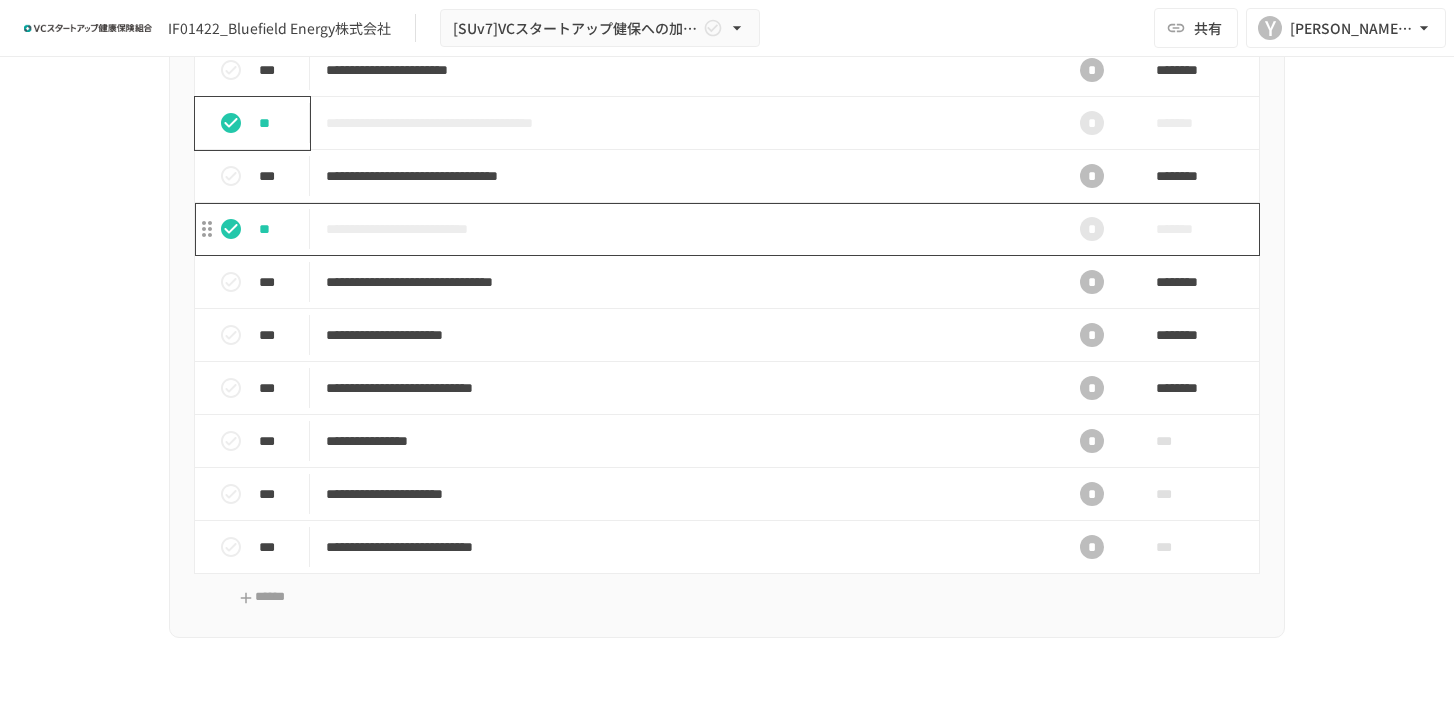 click on "**********" at bounding box center (685, 229) 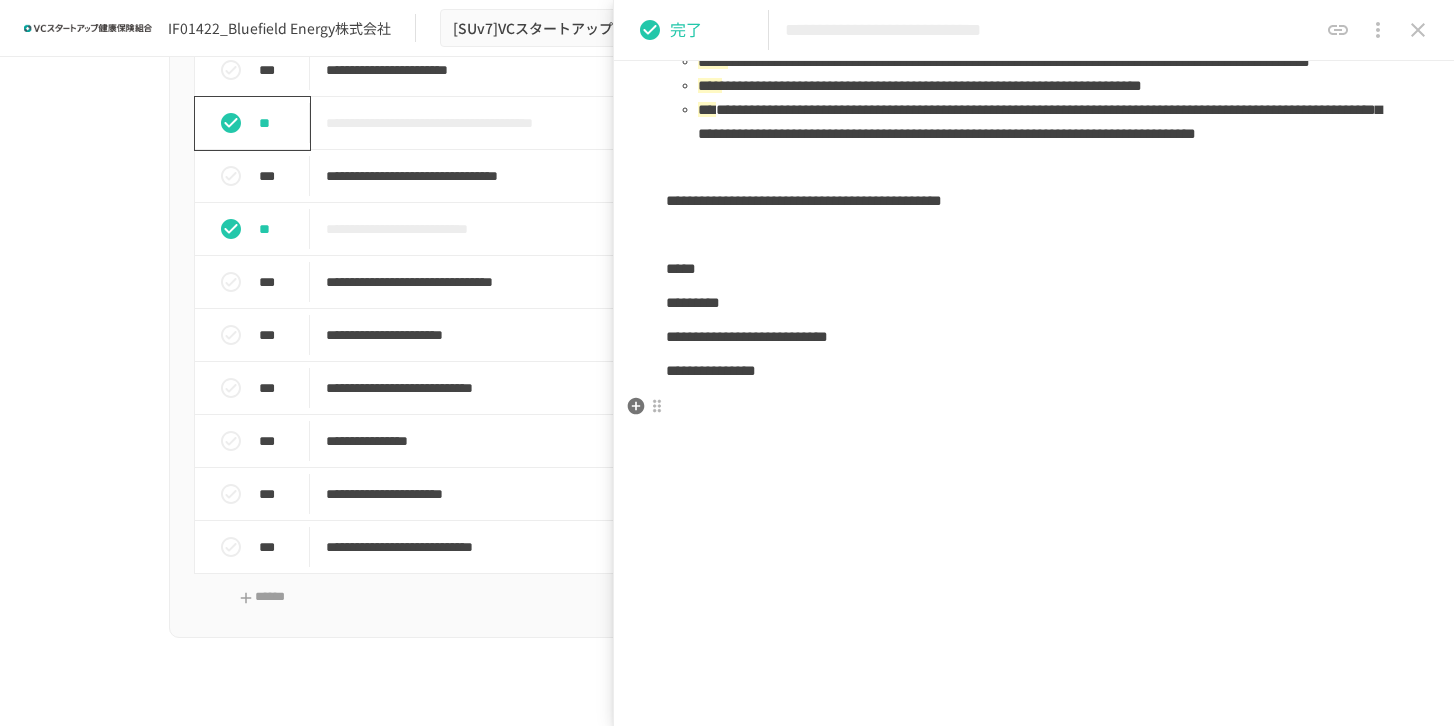 scroll, scrollTop: 1062, scrollLeft: 0, axis: vertical 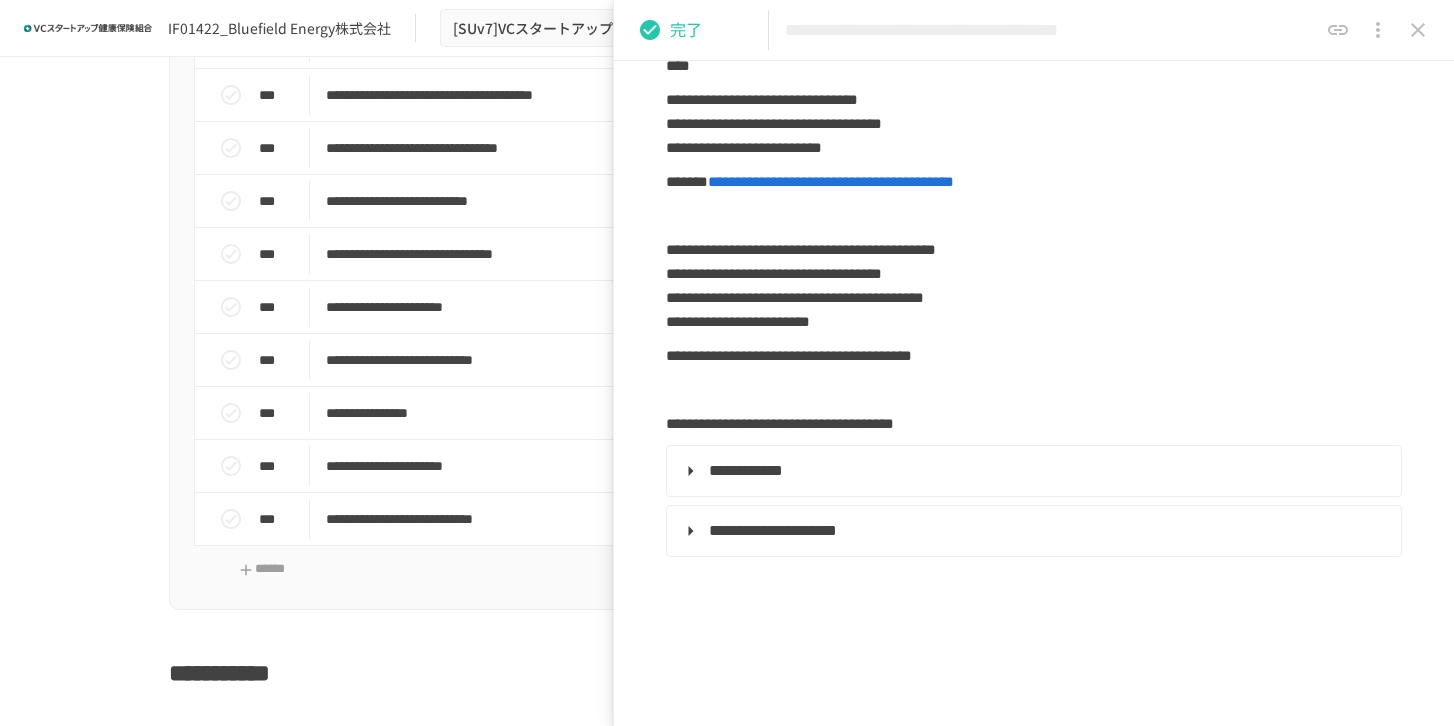 click on "**********" at bounding box center [727, 370] 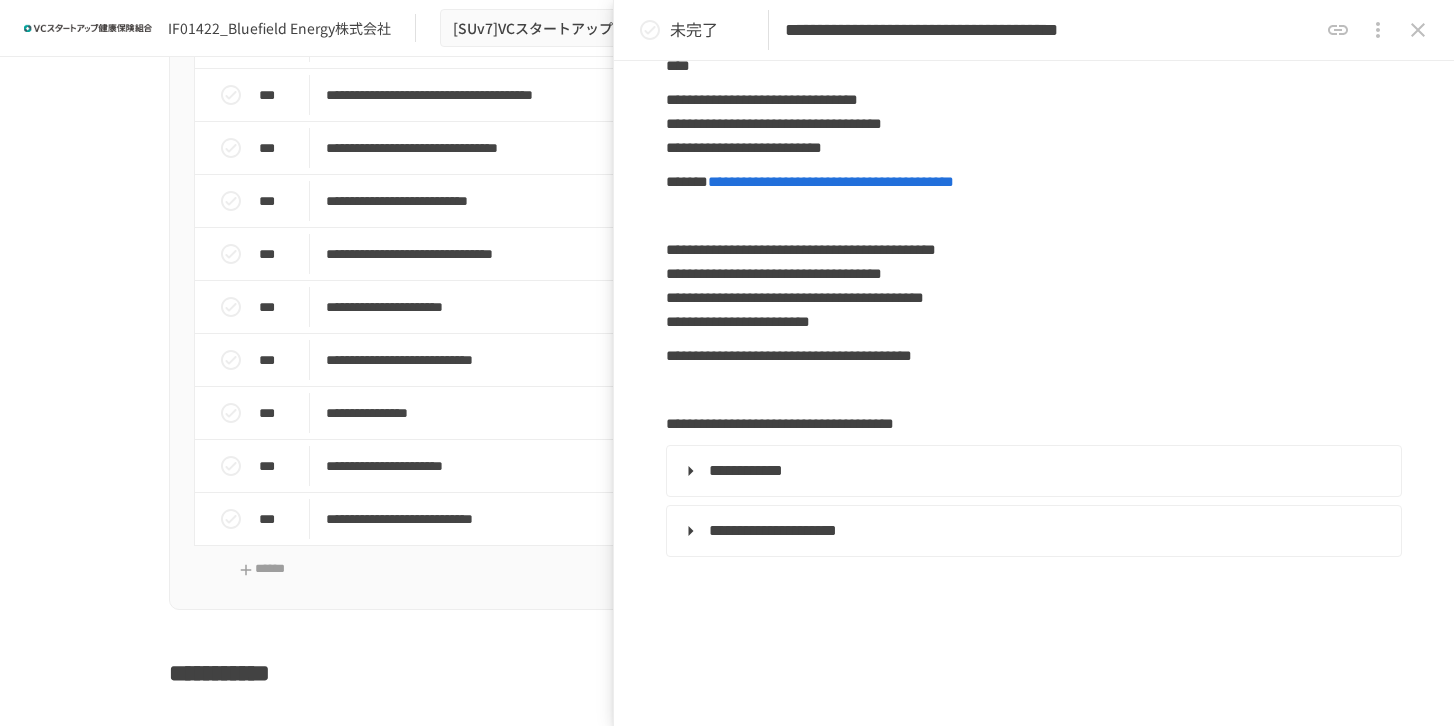 click 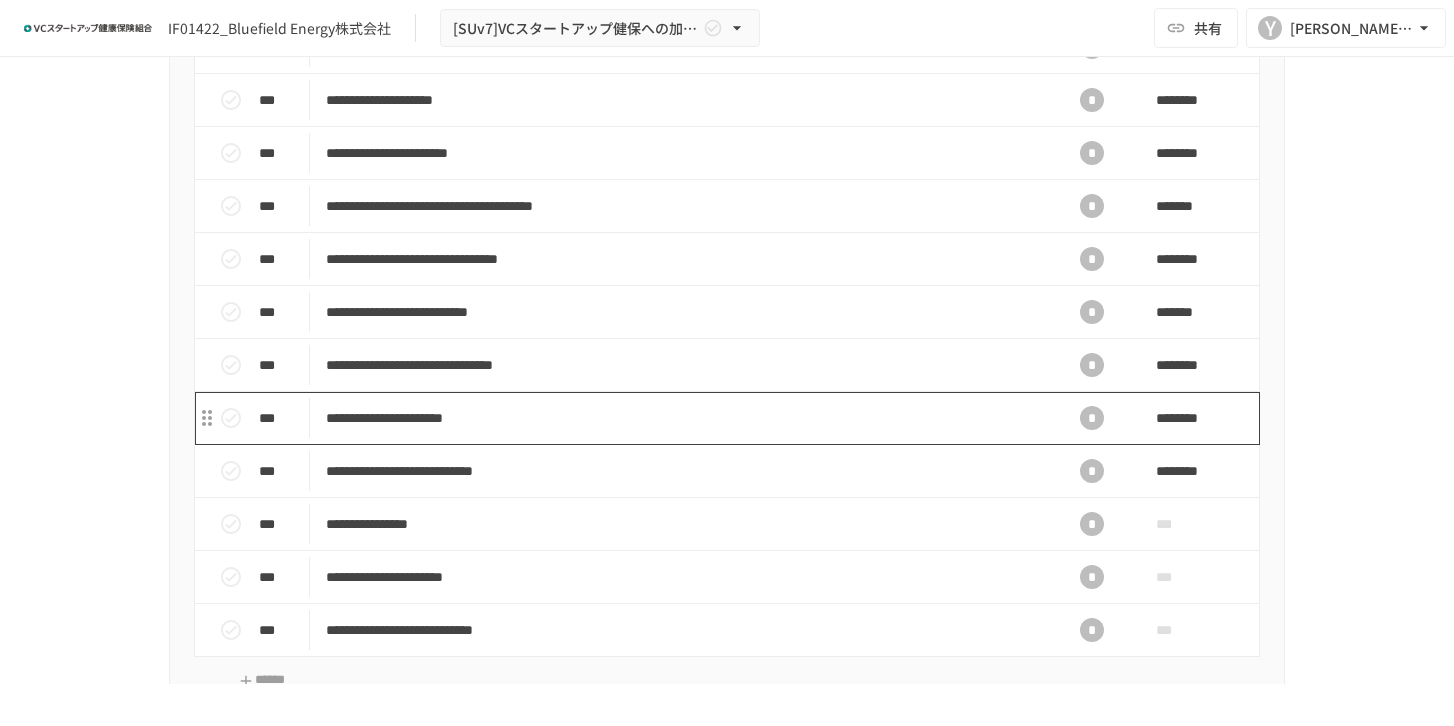 scroll, scrollTop: 1035, scrollLeft: 0, axis: vertical 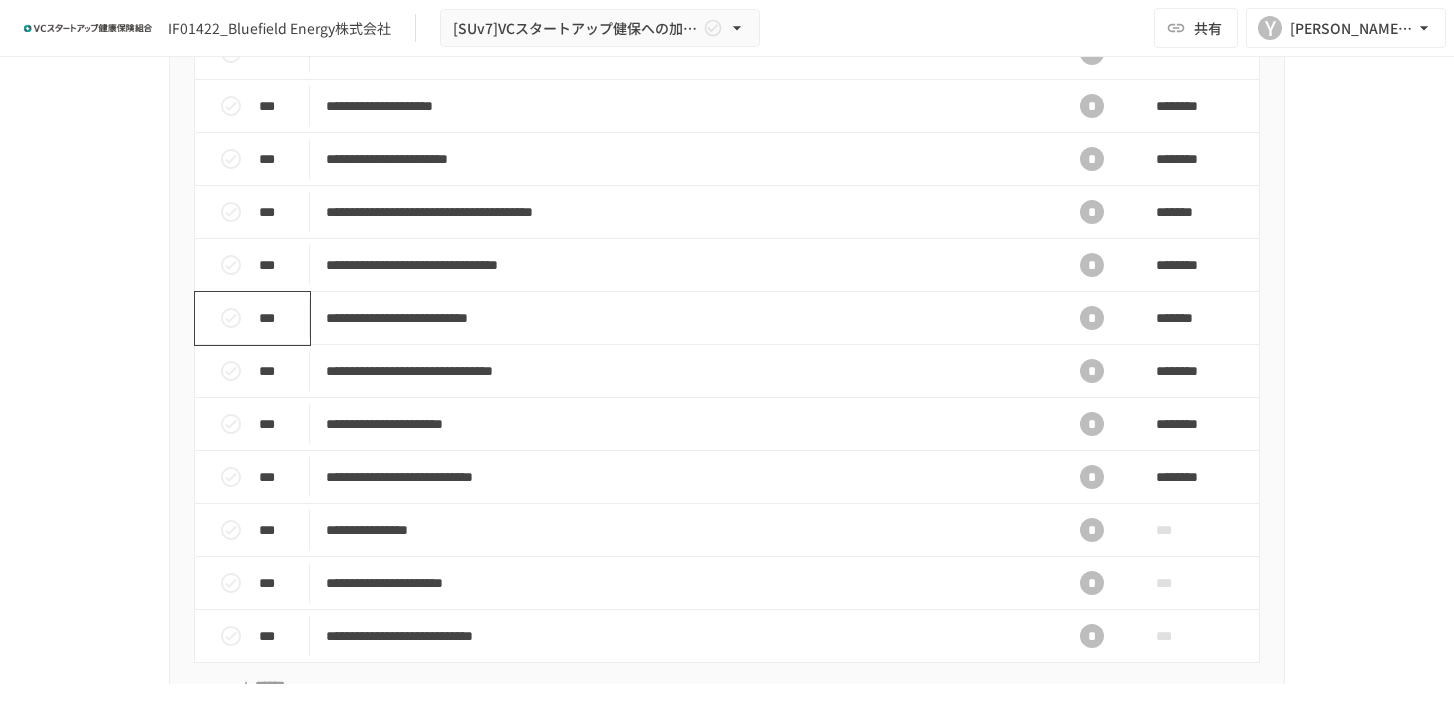 click 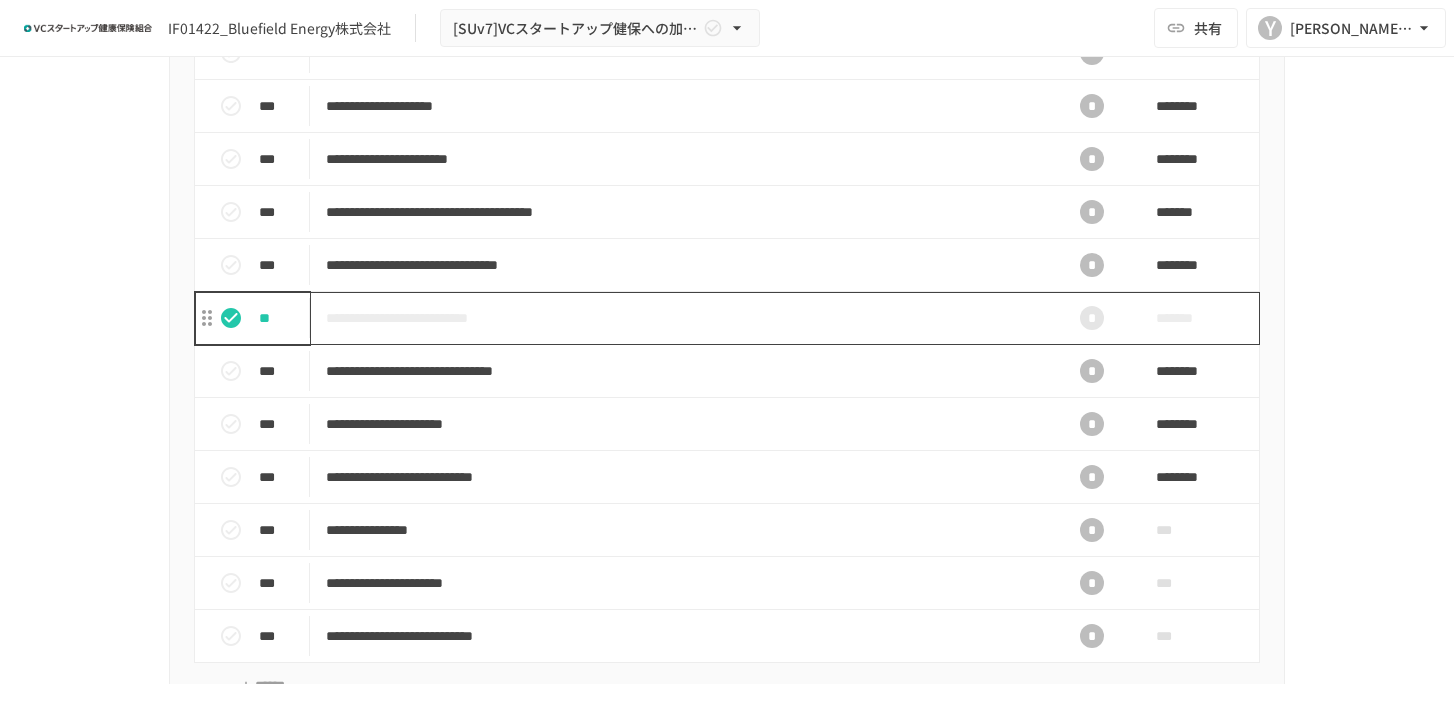 click on "**********" at bounding box center (685, 318) 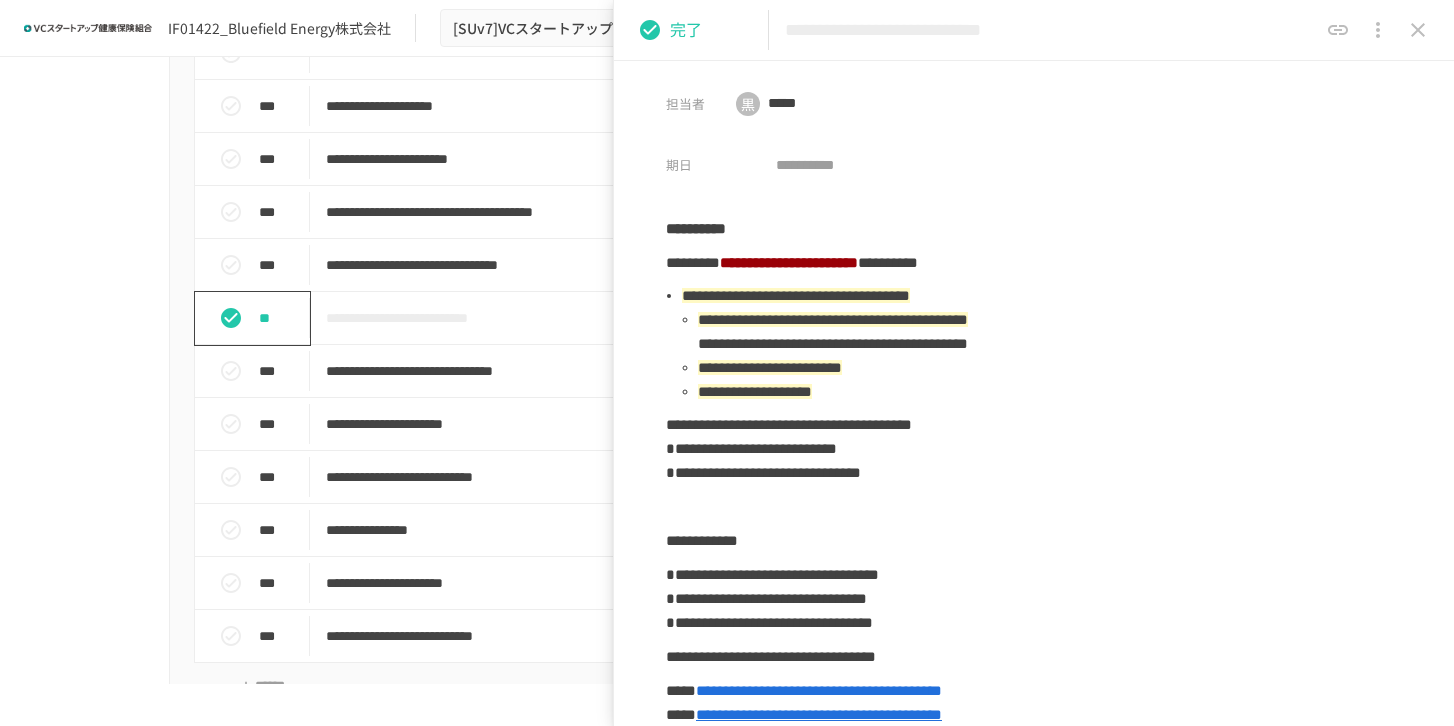 click 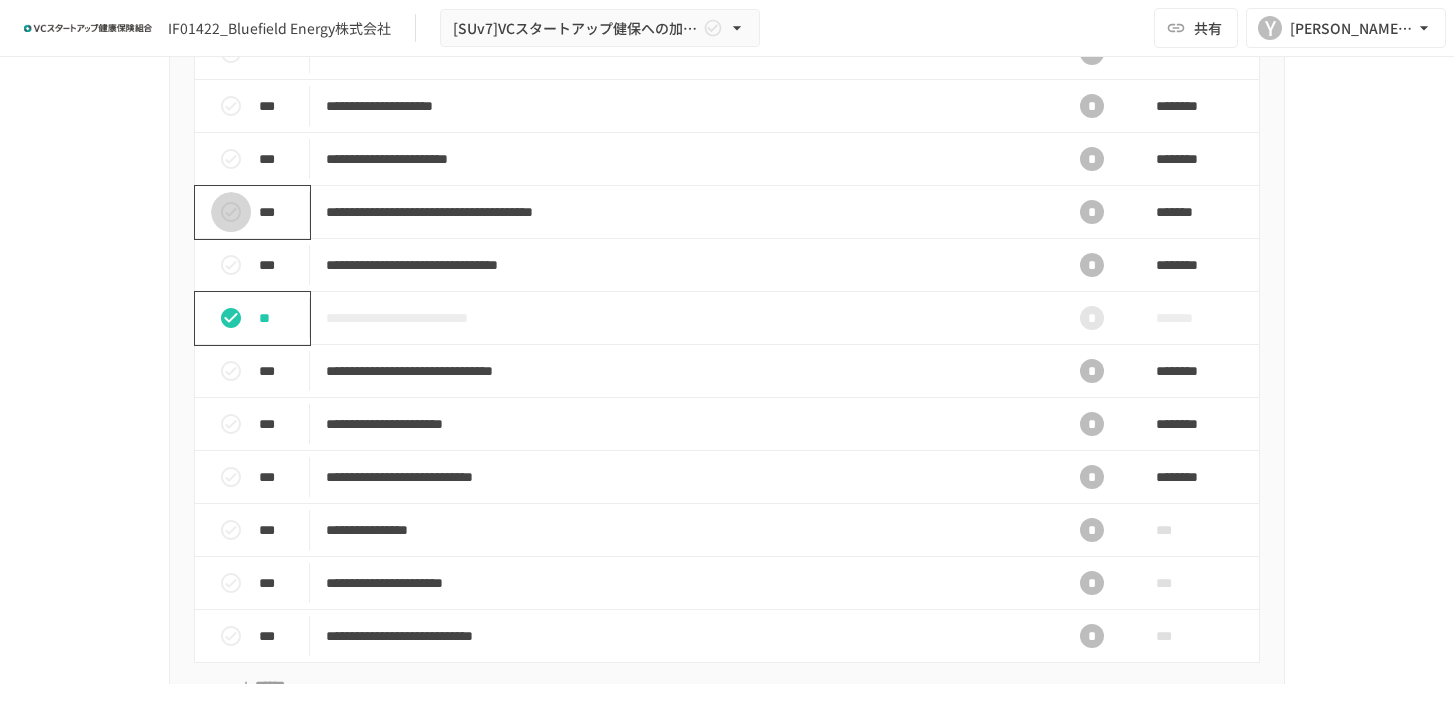 click 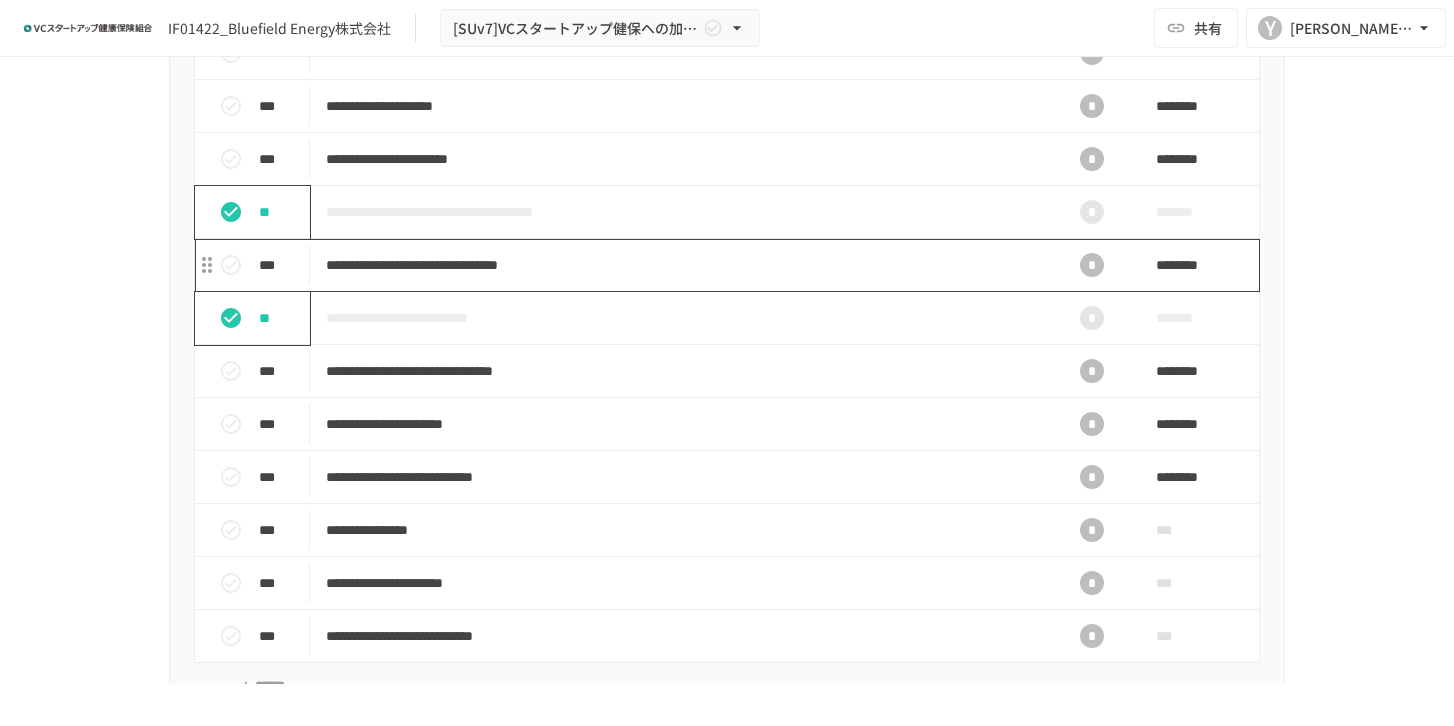 click on "**********" at bounding box center (685, 265) 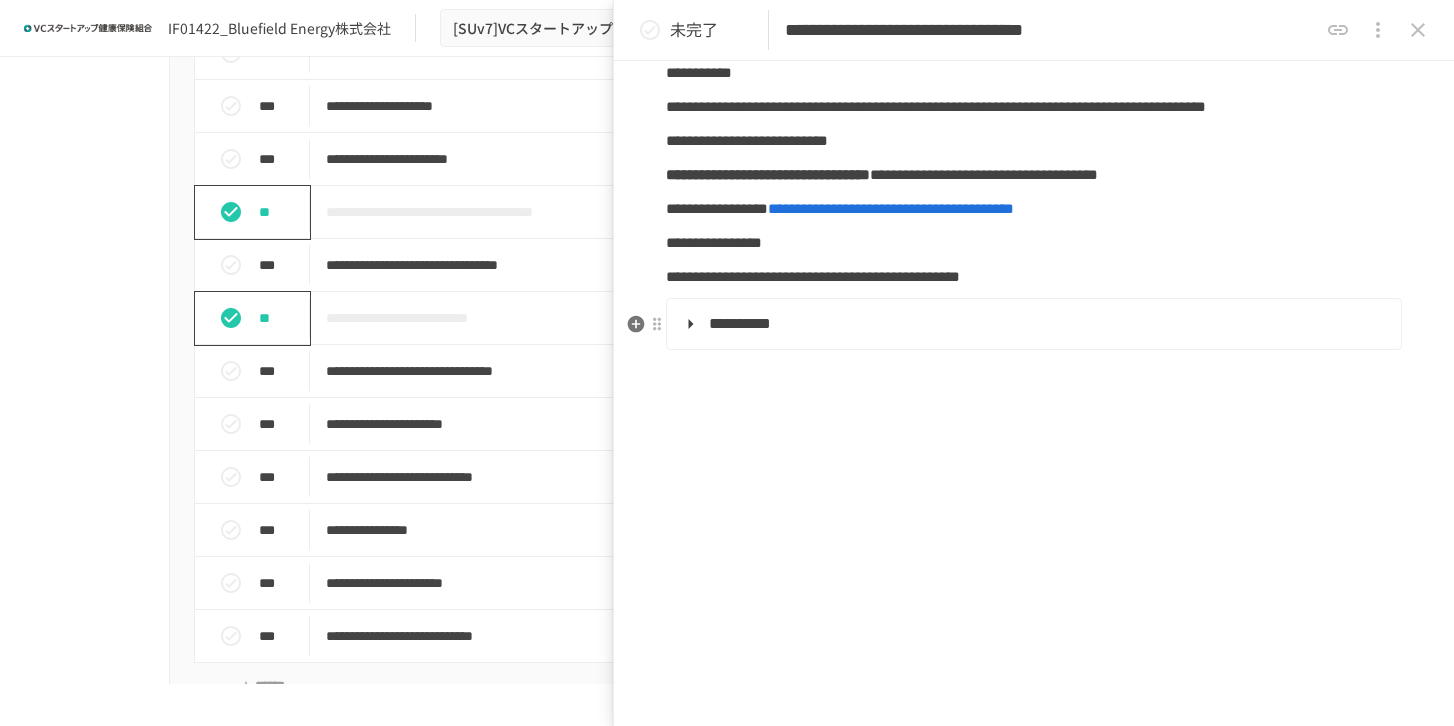 scroll, scrollTop: 0, scrollLeft: 0, axis: both 